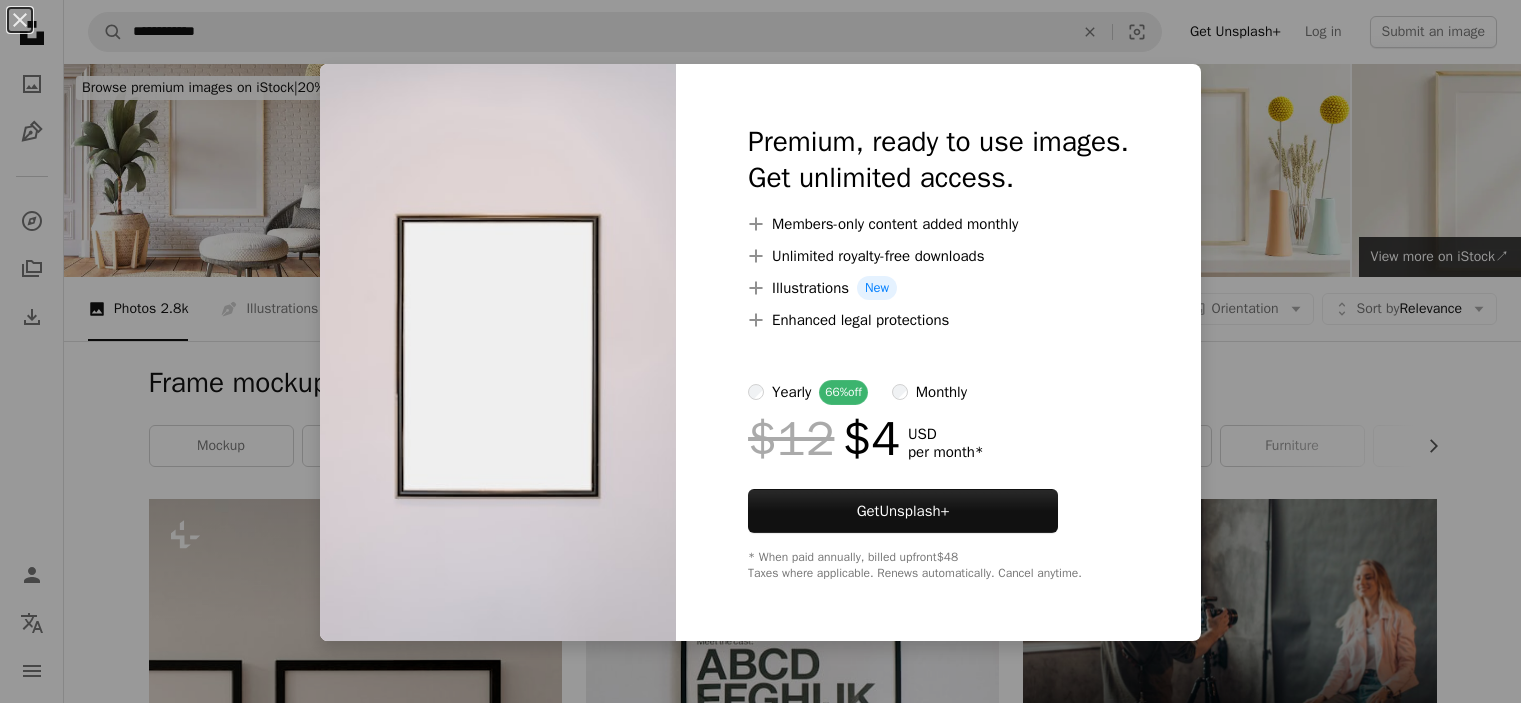 scroll, scrollTop: 2533, scrollLeft: 0, axis: vertical 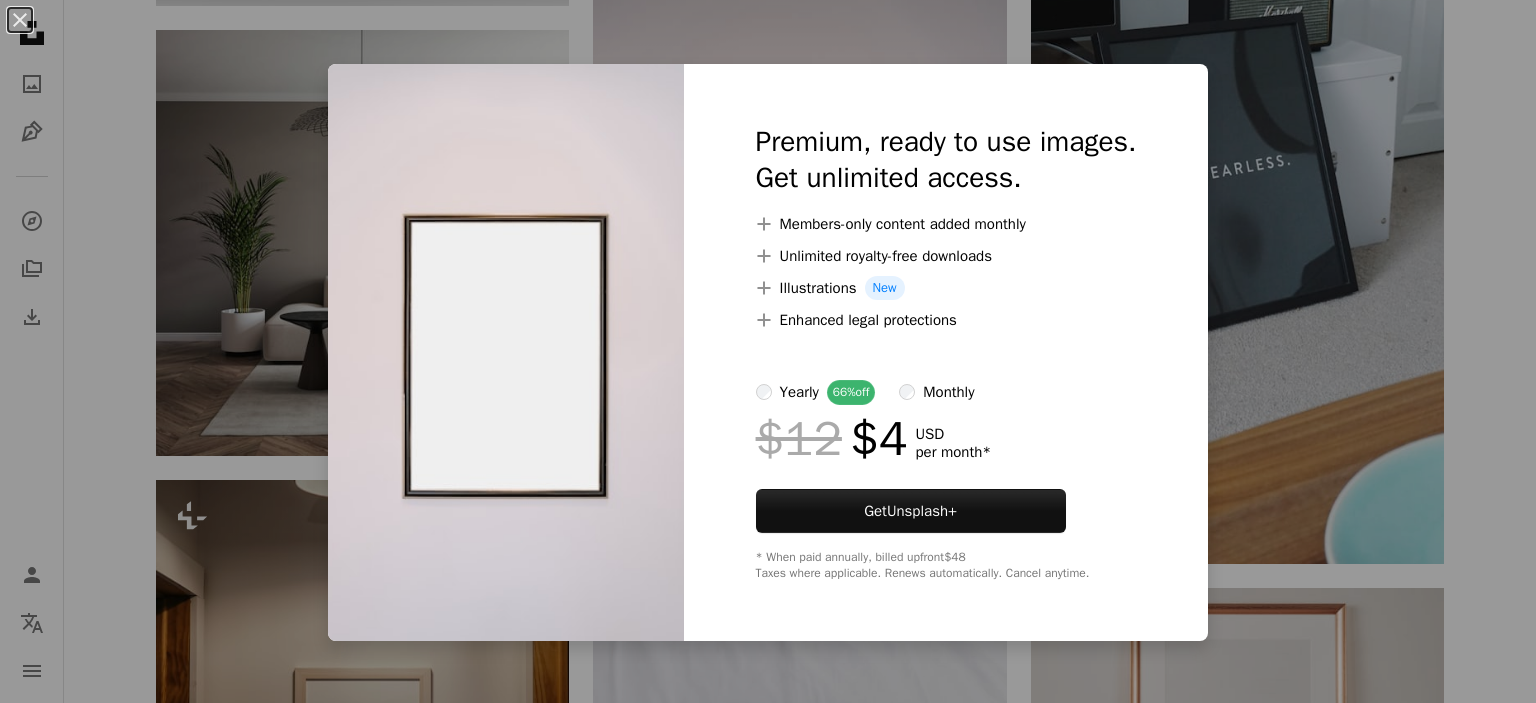 click at bounding box center [946, 356] 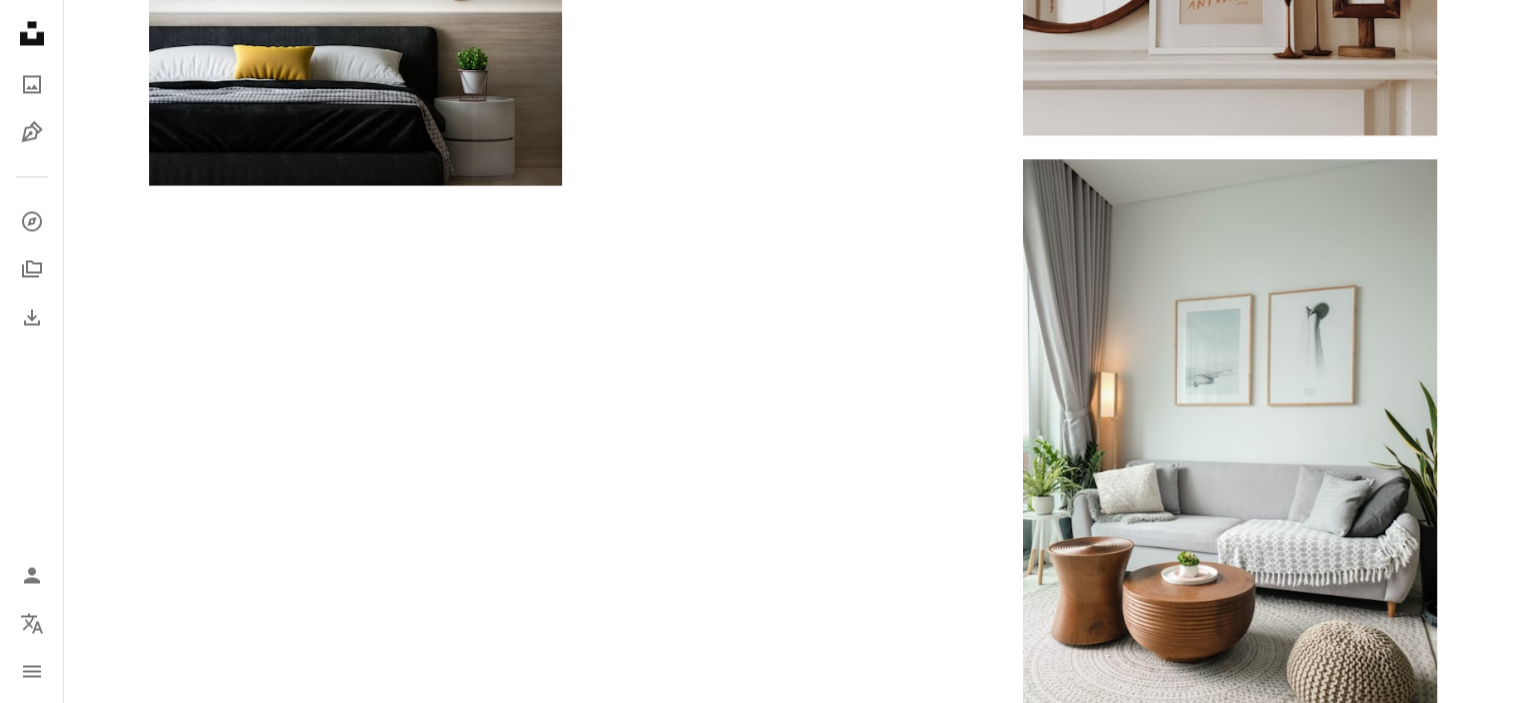 scroll, scrollTop: 4000, scrollLeft: 0, axis: vertical 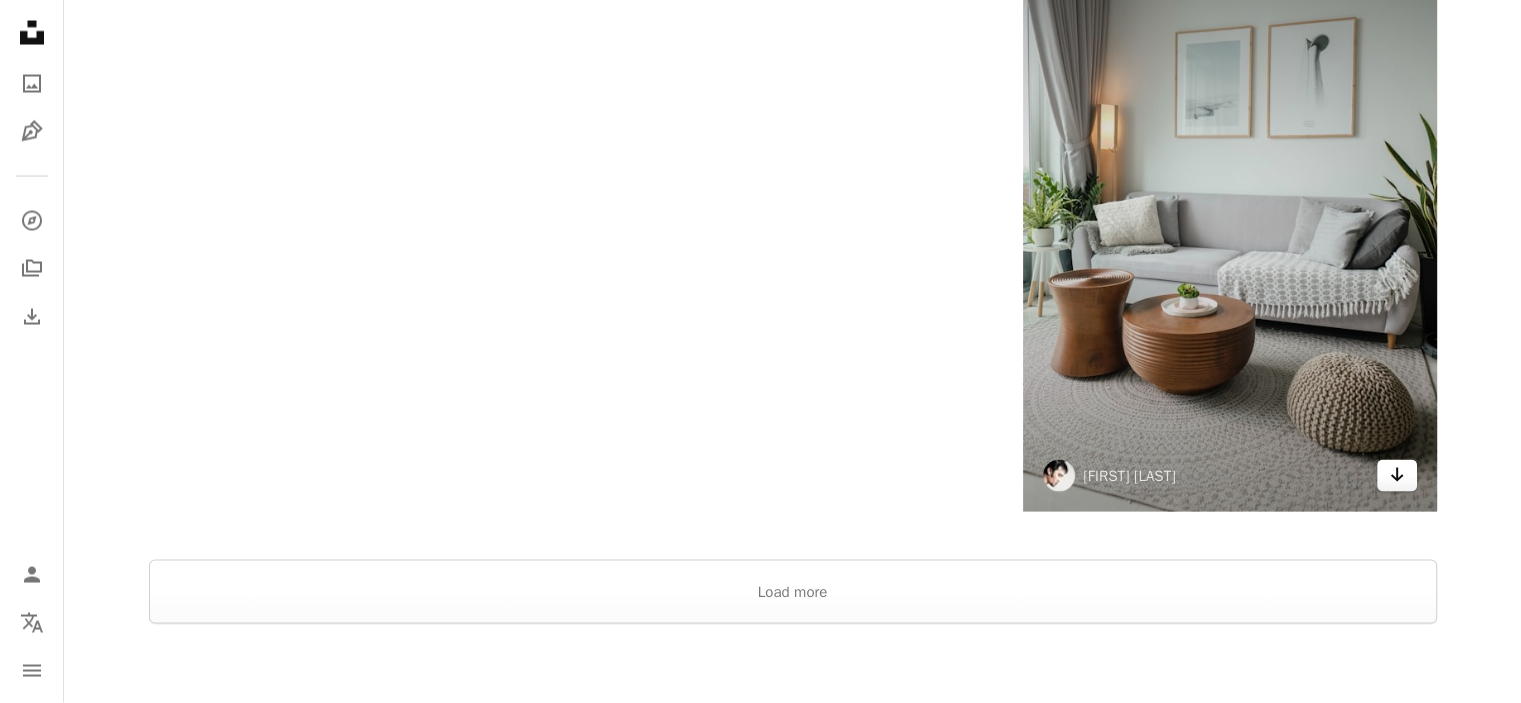 click on "Arrow pointing down" 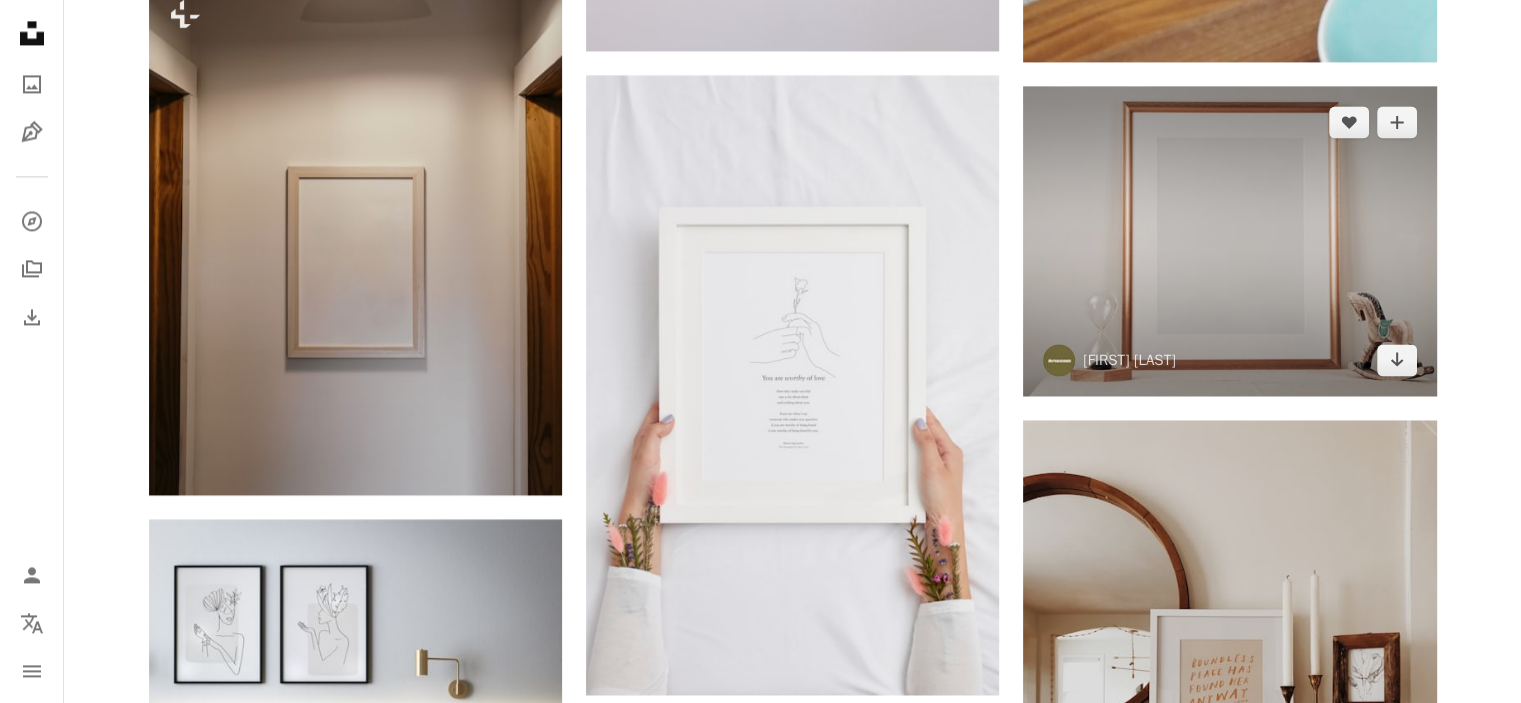 scroll, scrollTop: 3066, scrollLeft: 0, axis: vertical 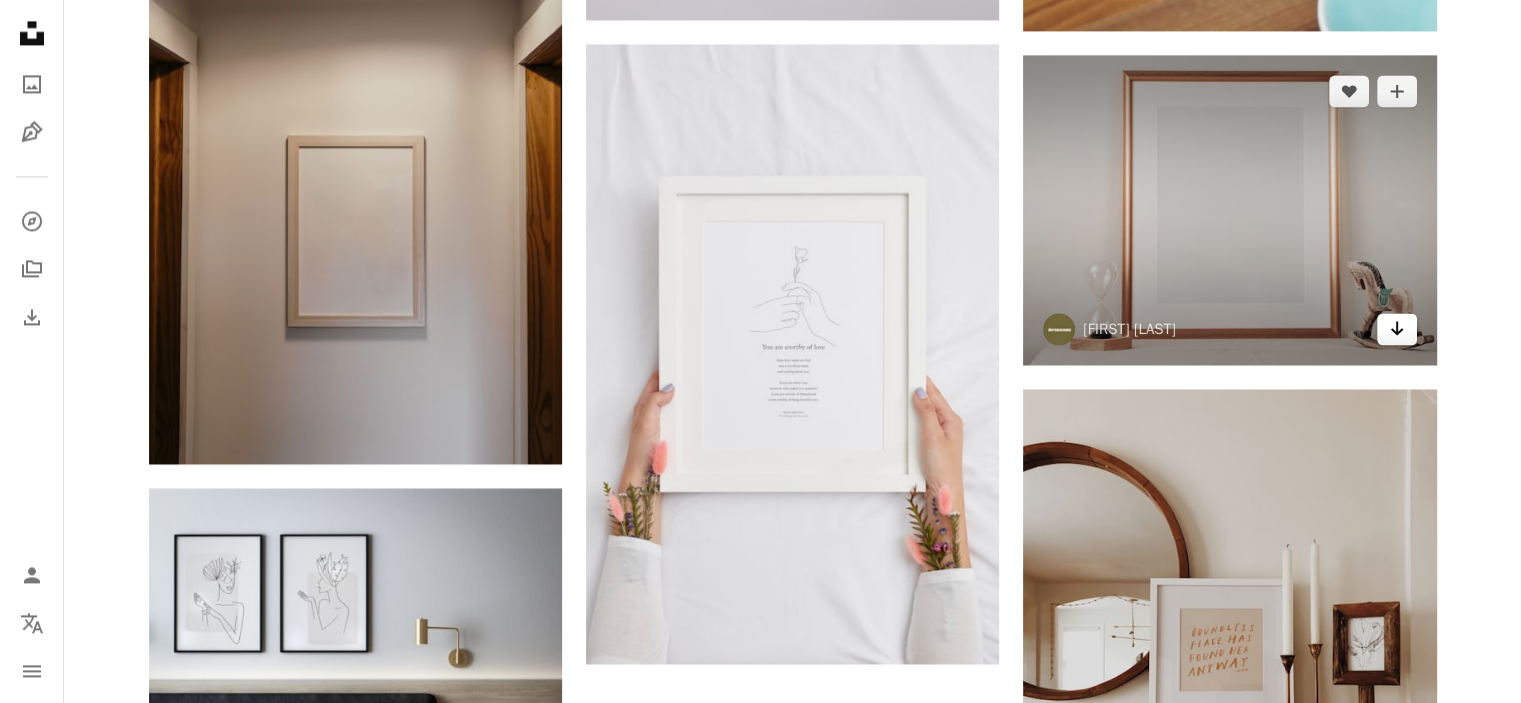 click on "Arrow pointing down" 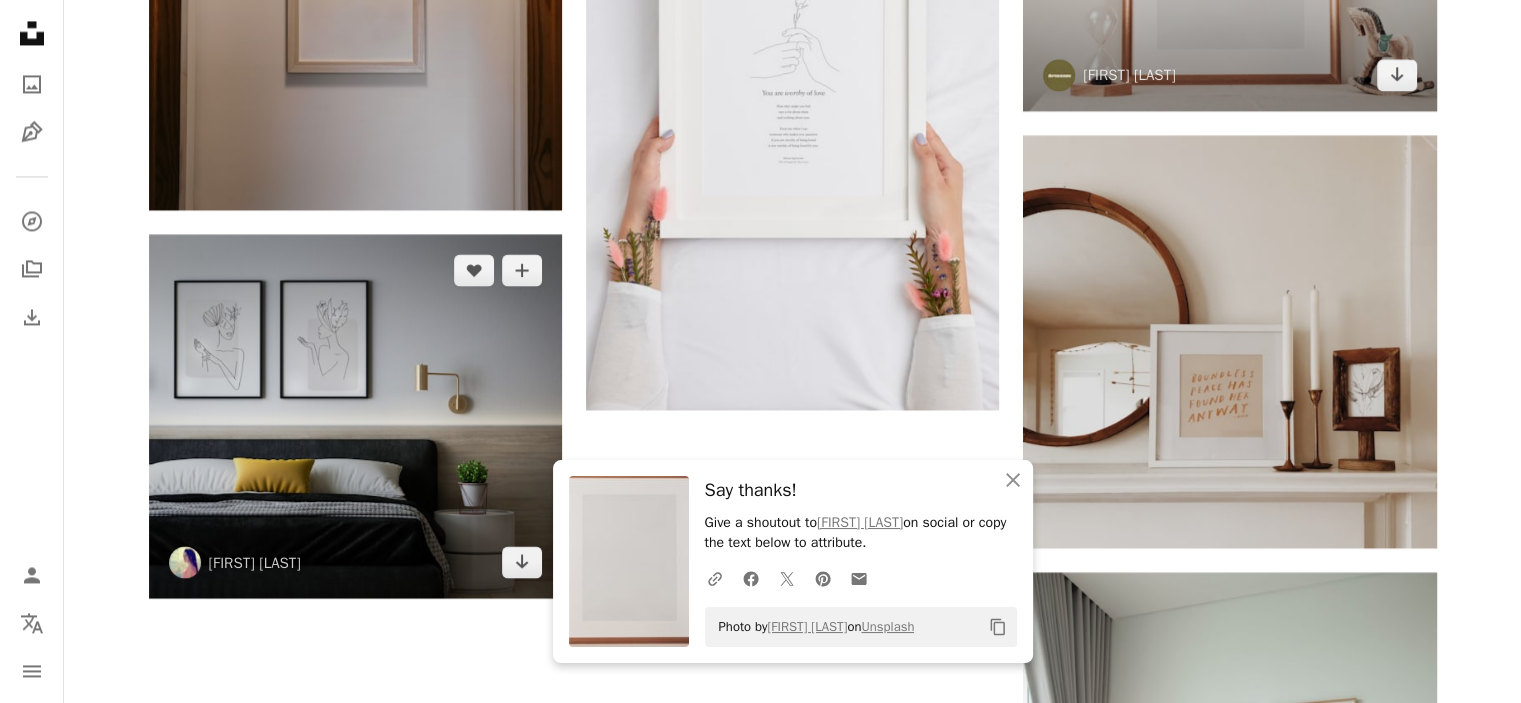scroll, scrollTop: 3333, scrollLeft: 0, axis: vertical 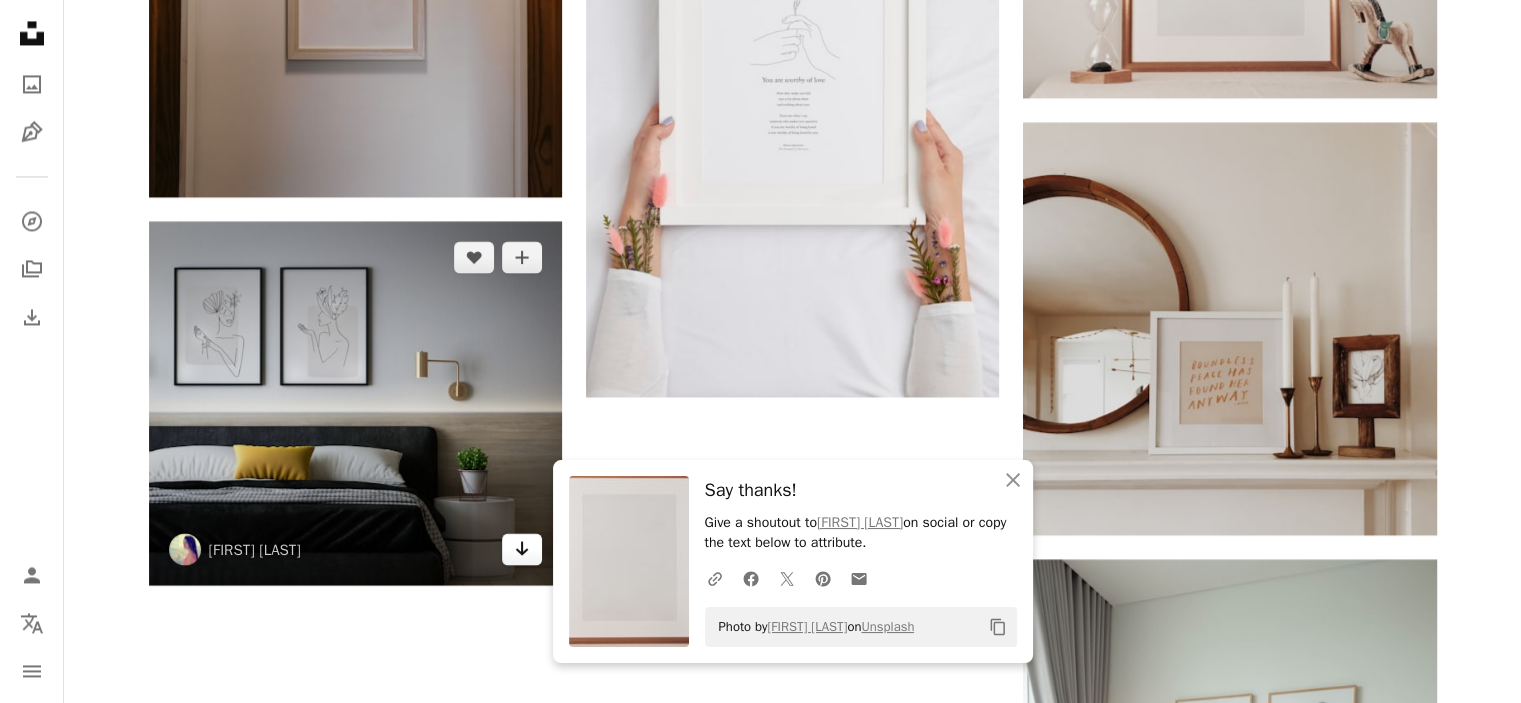 click on "Arrow pointing down" at bounding box center (522, 549) 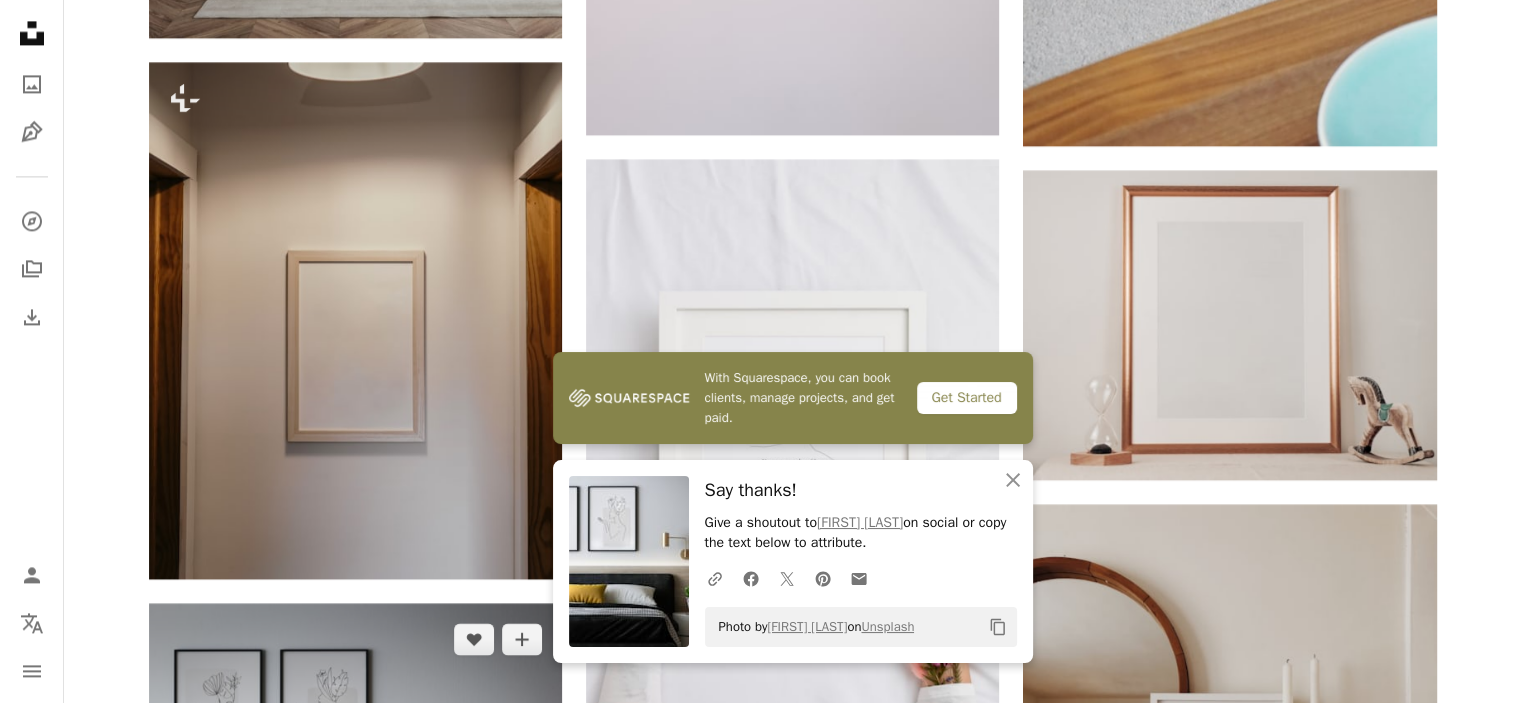 scroll, scrollTop: 2933, scrollLeft: 0, axis: vertical 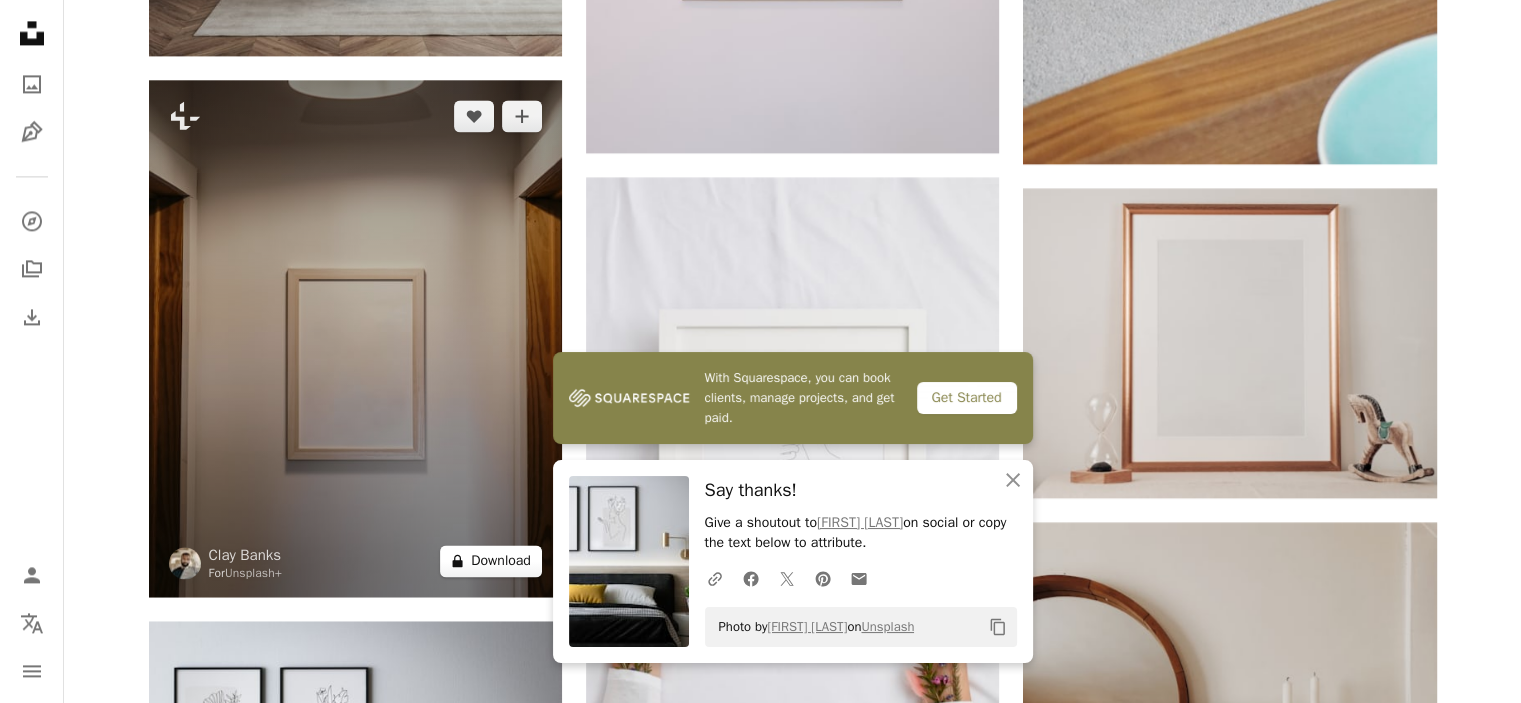 click on "A lock Download" at bounding box center [491, 561] 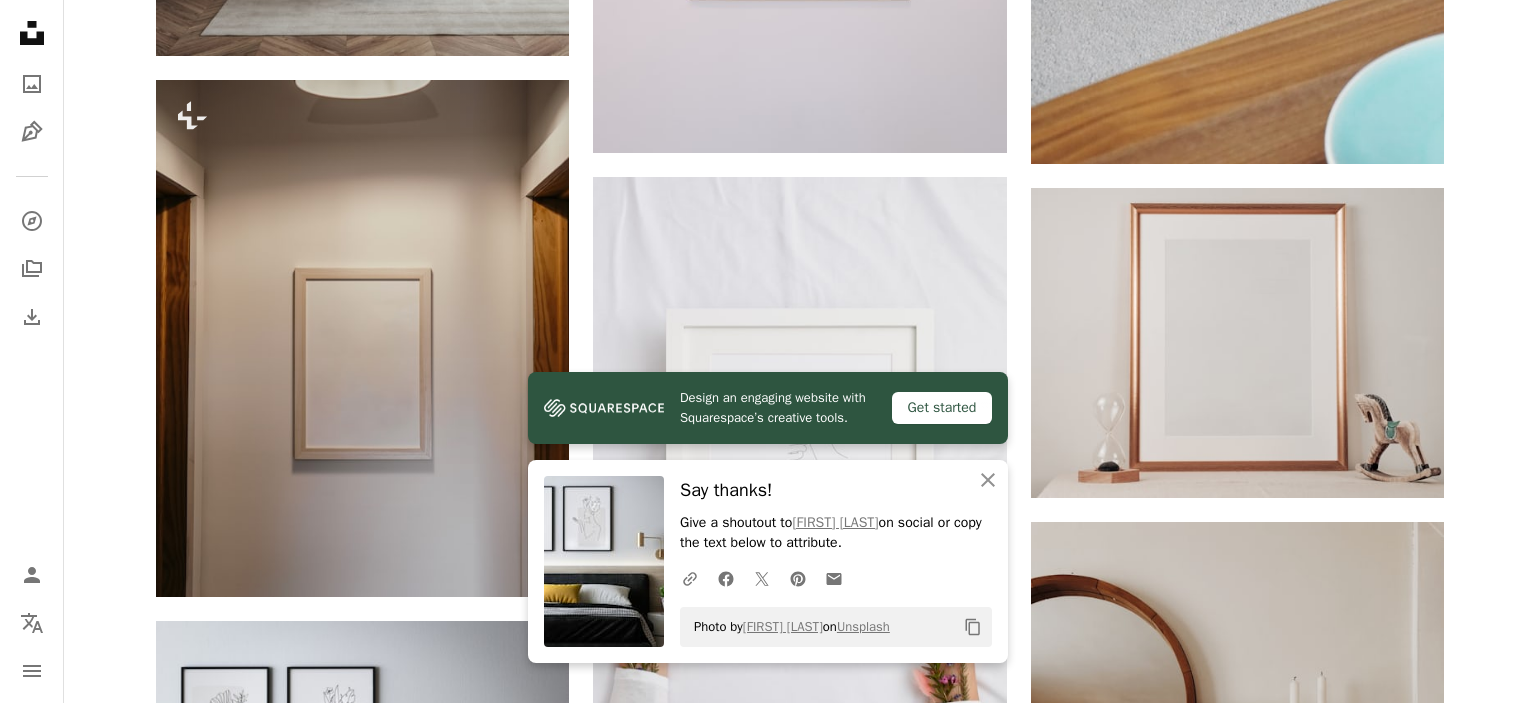 click on "An X shape Design an engaging website with Squarespace’s creative tools. Get started An X shape Close Say thanks! Give a shoutout to  [FIRST] [LAST]  on social or copy the text below to attribute. A URL sharing icon (chains) Facebook icon X (formerly Twitter) icon Pinterest icon An envelope Photo by  [FIRST] [LAST]  on  Unsplash
Copy content Premium, ready to use images. Get unlimited access. A plus sign Members-only content added monthly A plus sign Unlimited royalty-free downloads A plus sign Illustrations  New A plus sign Enhanced legal protections yearly 66%  off monthly $12   $4 USD per month * Get  Unsplash+ * When paid annually, billed upfront  $48 Taxes where applicable. Renews automatically. Cancel anytime." at bounding box center [768, 2848] 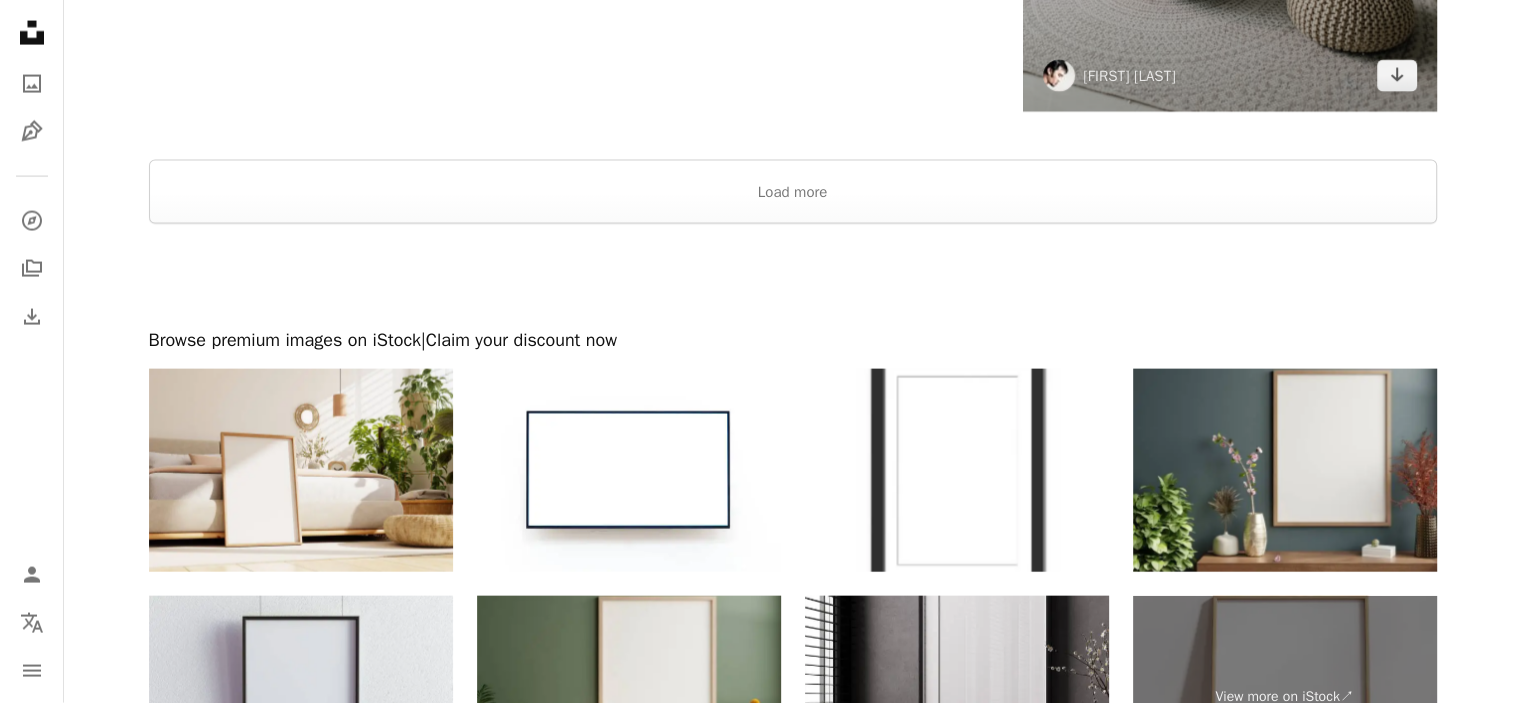scroll, scrollTop: 4724, scrollLeft: 0, axis: vertical 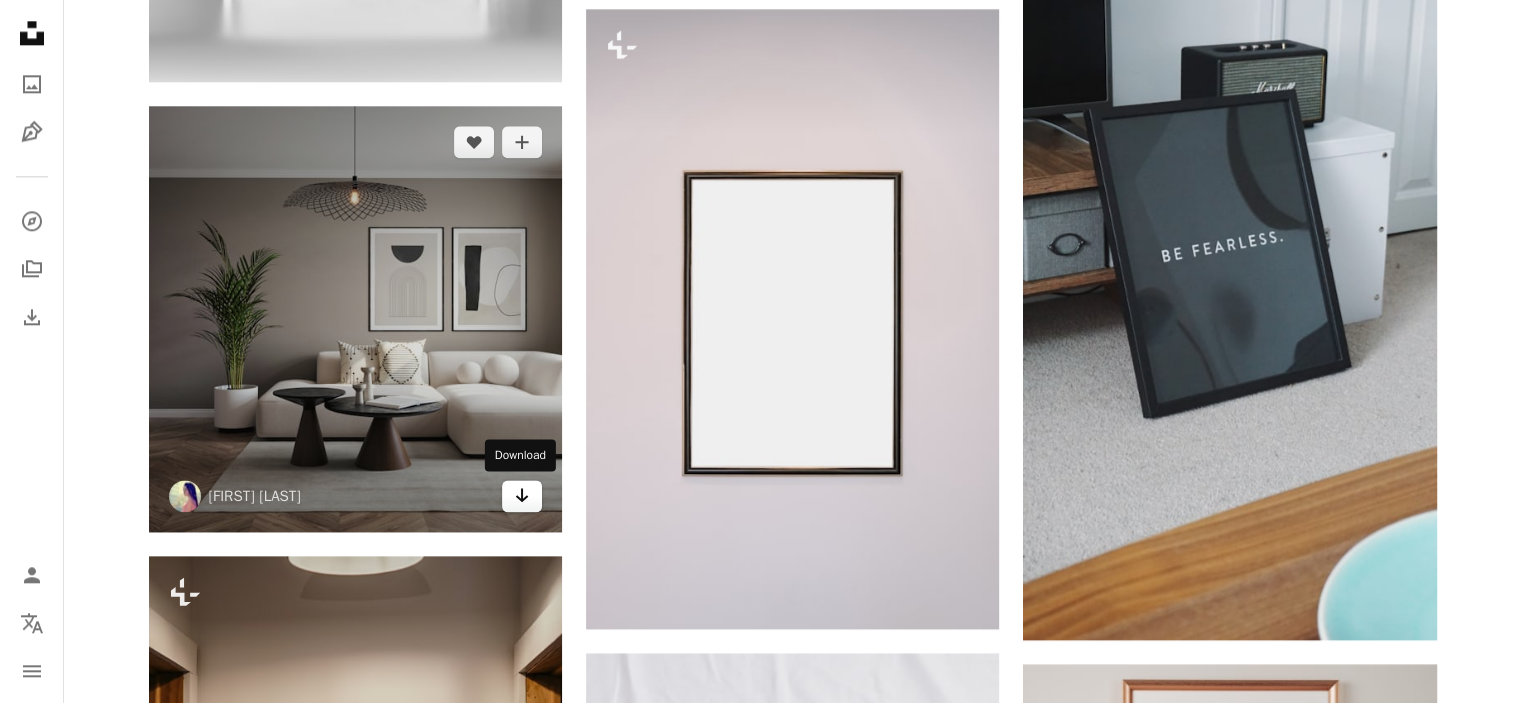 click 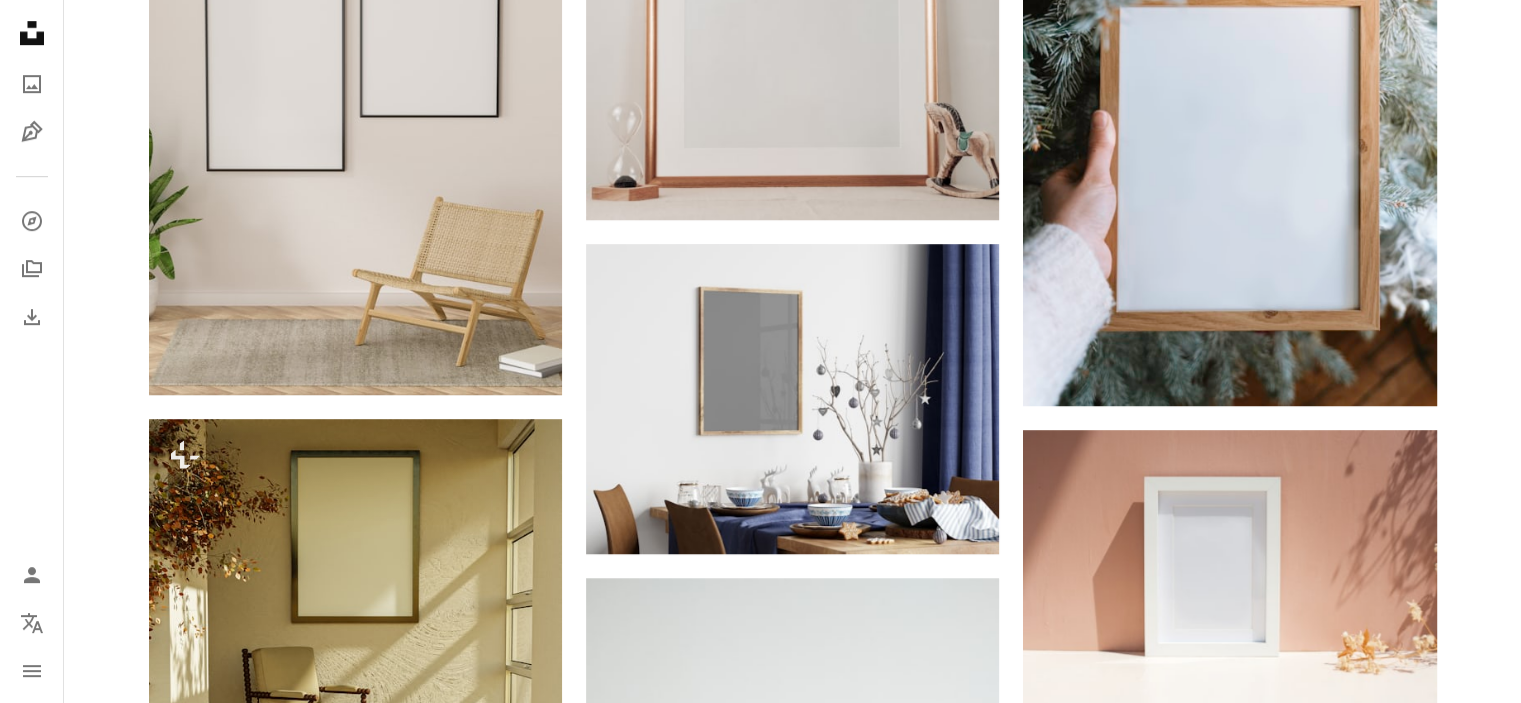 scroll, scrollTop: 1124, scrollLeft: 0, axis: vertical 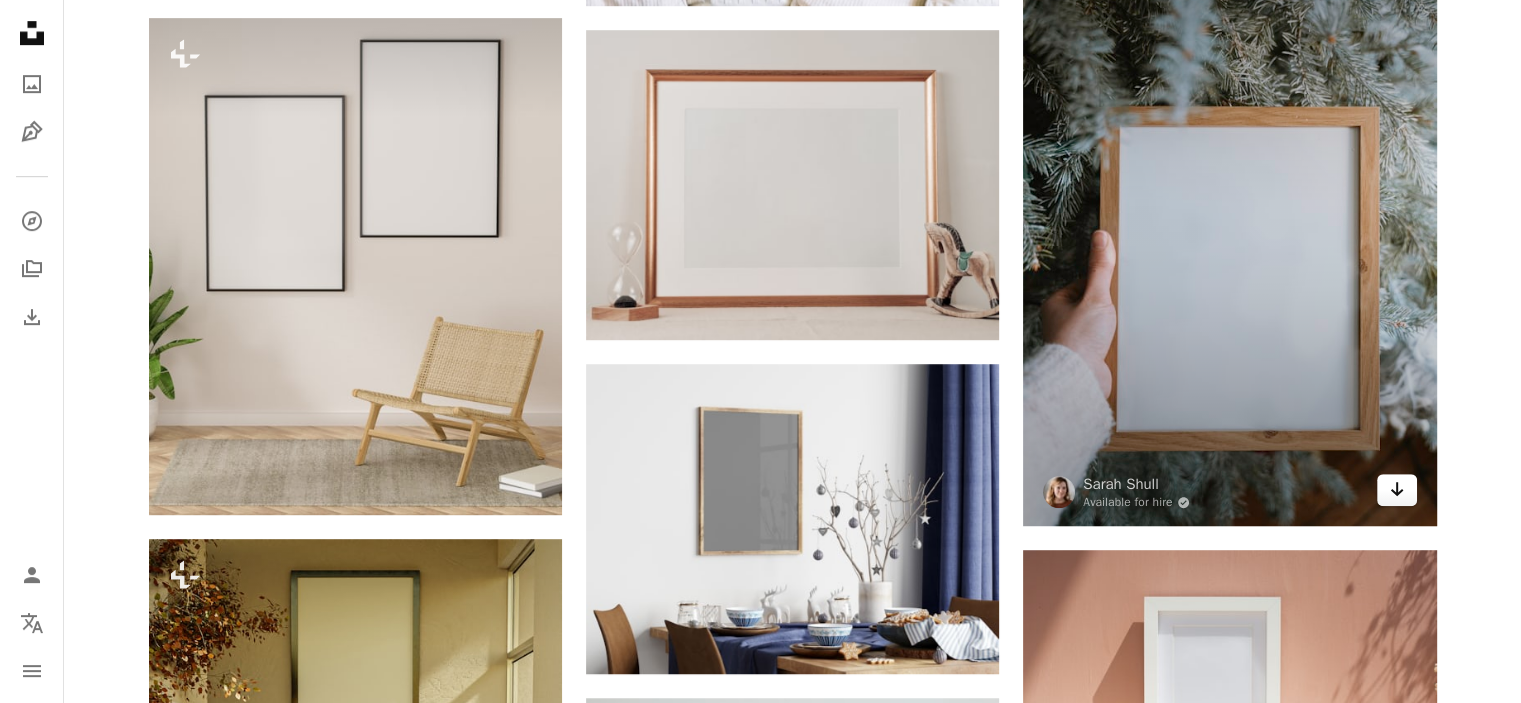 click on "Arrow pointing down" 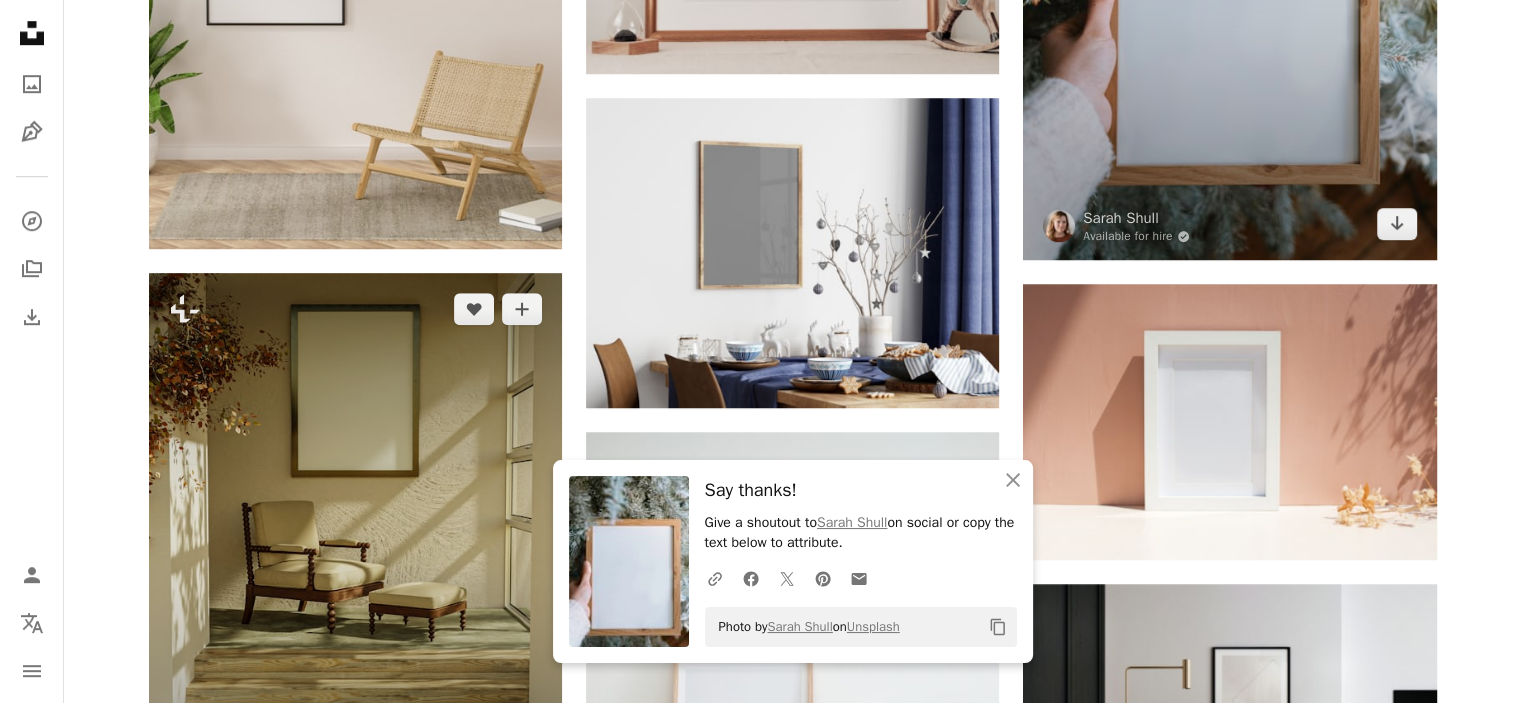 scroll, scrollTop: 1657, scrollLeft: 0, axis: vertical 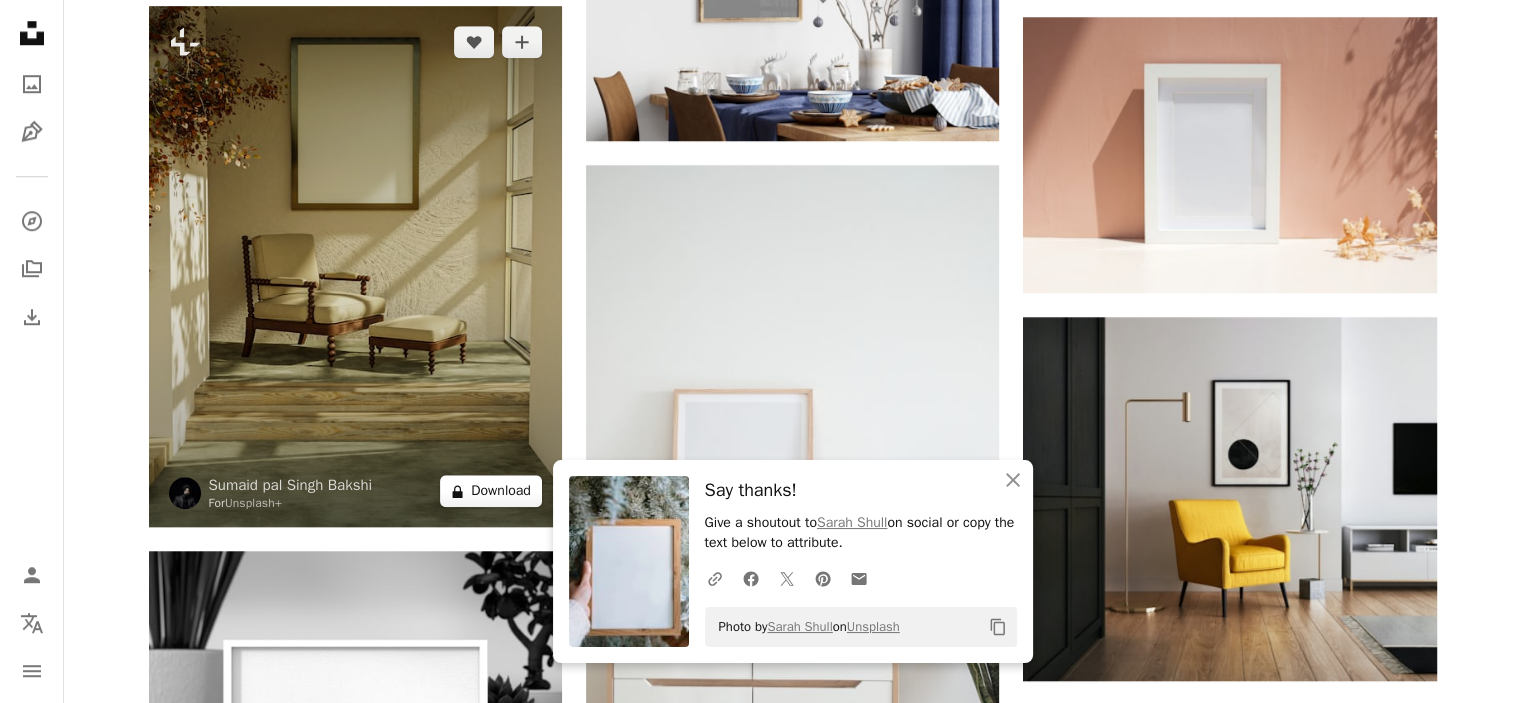 click on "A lock Download" at bounding box center (491, 491) 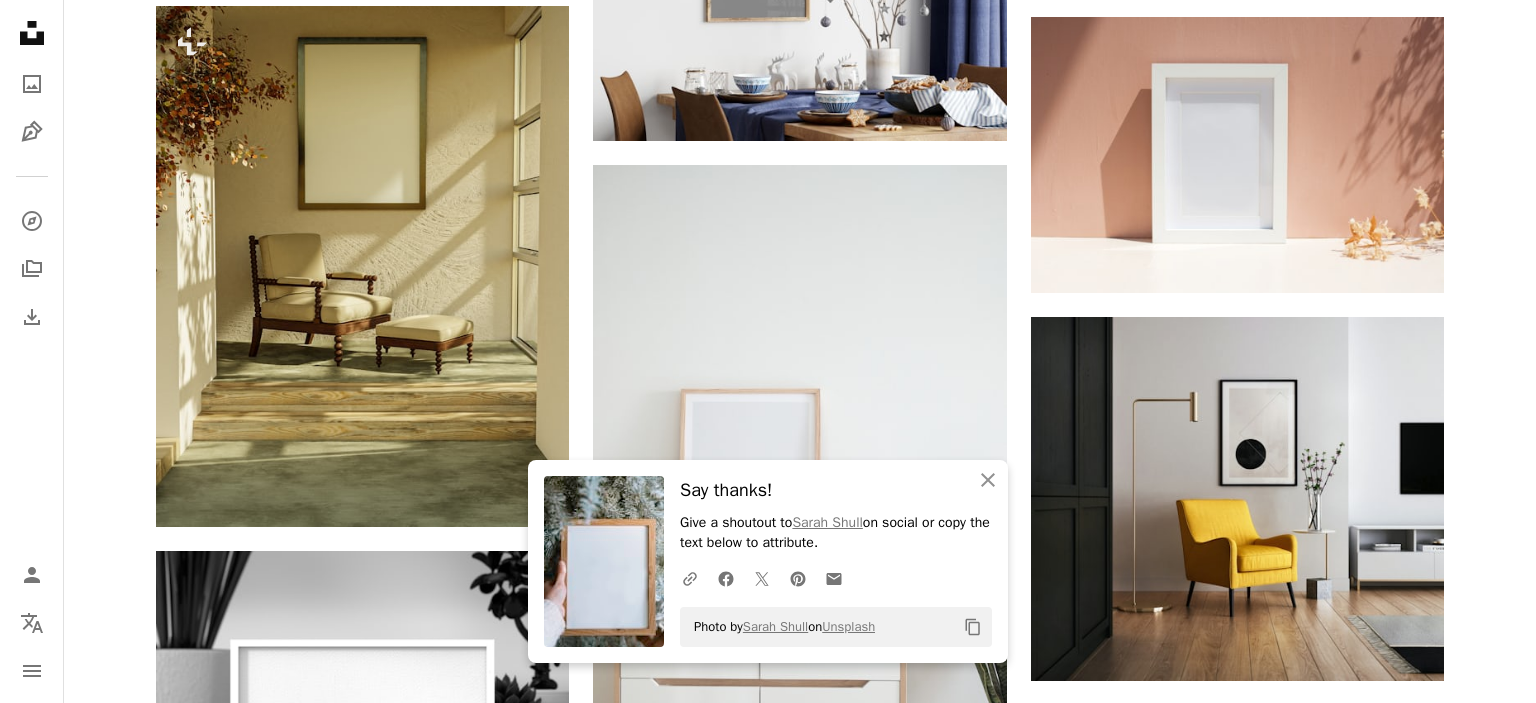 click on "An X shape An X shape Close Say thanks! Give a shoutout to  [FIRST] [LAST]  on social or copy the text below to attribute. A URL sharing icon (chains) Facebook icon X (formerly Twitter) icon Pinterest icon An envelope Photo by  [FIRST] [LAST]  on  Unsplash
Copy content Premium, ready to use images. Get unlimited access. A plus sign Members-only content added monthly A plus sign Unlimited royalty-free downloads A plus sign Illustrations  New A plus sign Enhanced legal protections yearly 66%  off monthly $12   $4 USD per month * Get  Unsplash+ * When paid annually, billed upfront  $48 Taxes where applicable. Renews automatically. Cancel anytime." at bounding box center (768, 4124) 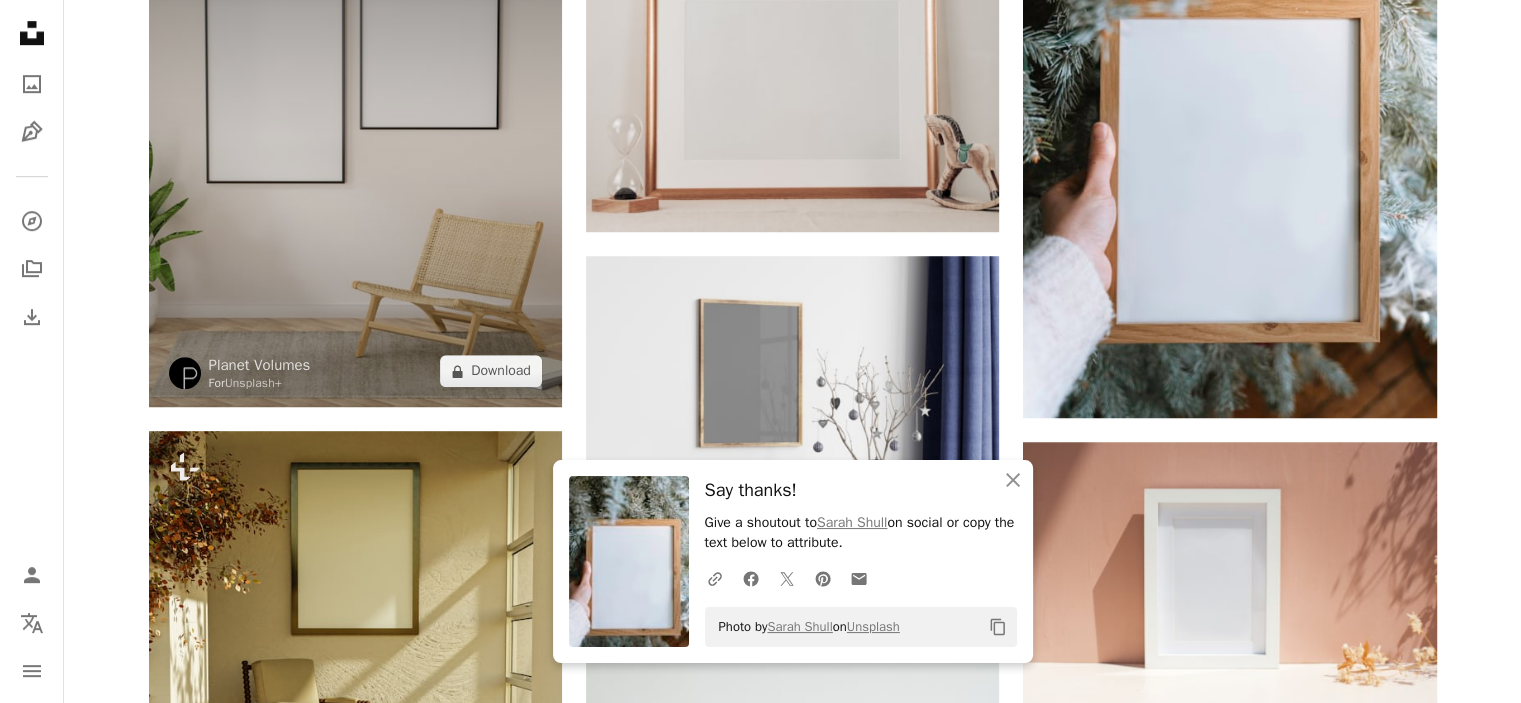 scroll, scrollTop: 1124, scrollLeft: 0, axis: vertical 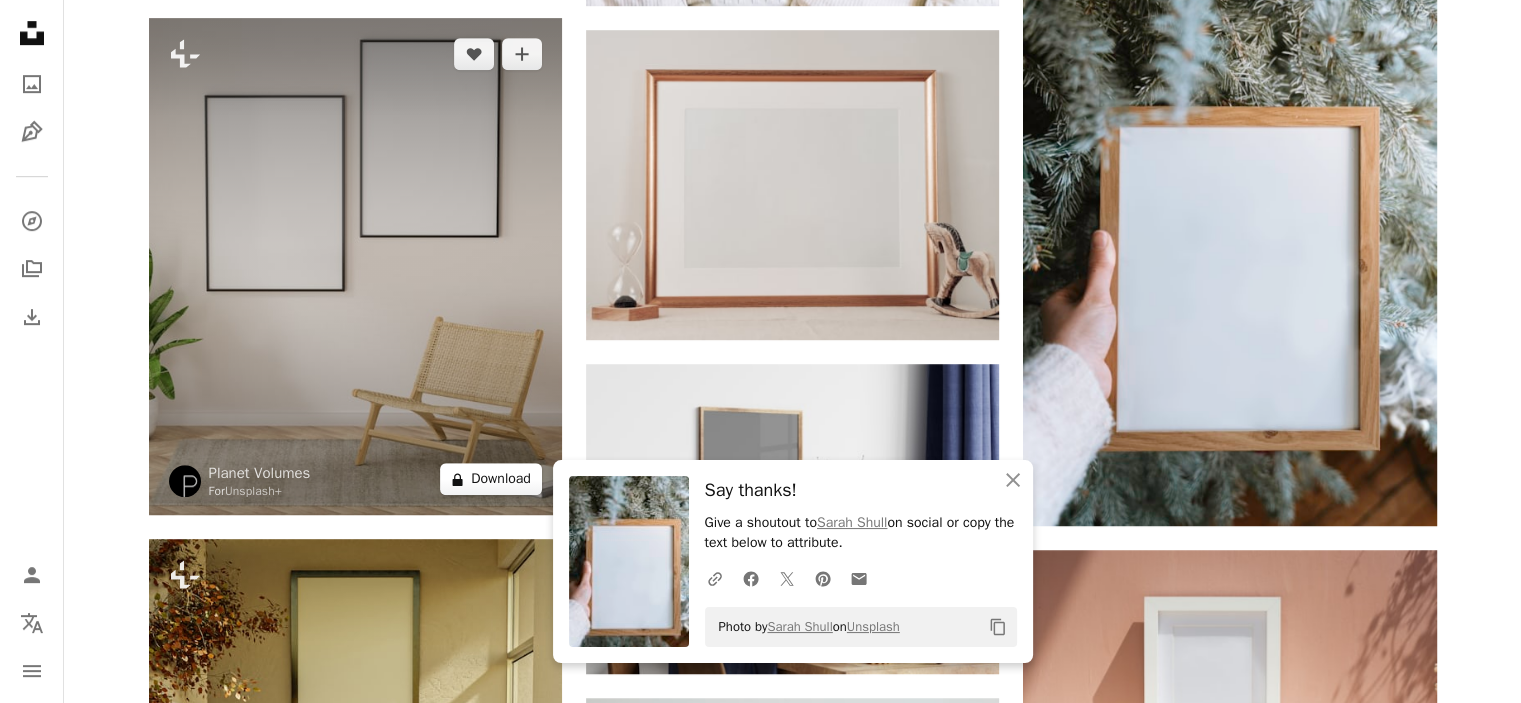 click on "A lock Download" at bounding box center [491, 479] 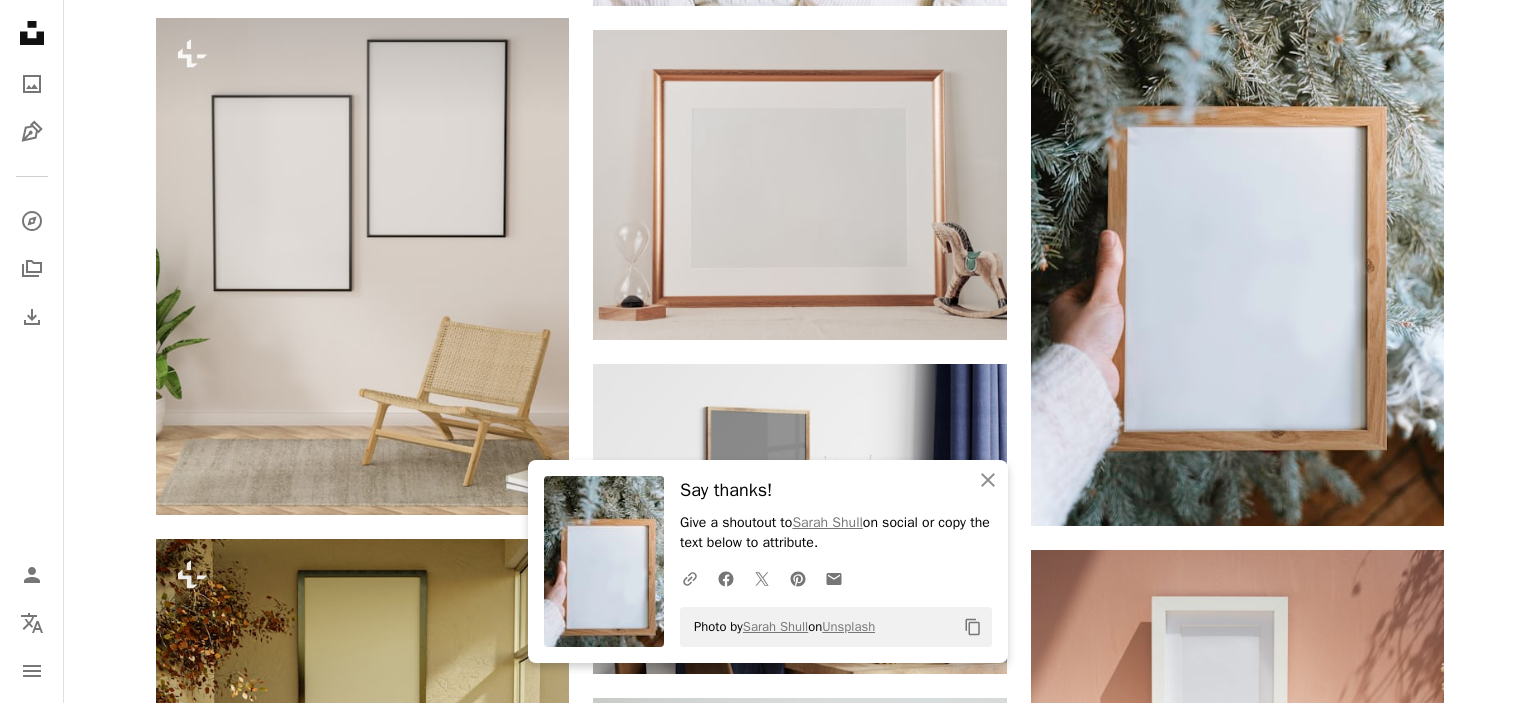 click on "An X shape An X shape Close Say thanks! Give a shoutout to  [FIRST] [LAST]  on social or copy the text below to attribute. A URL sharing icon (chains) Facebook icon X (formerly Twitter) icon Pinterest icon An envelope Photo by  [FIRST] [LAST]  on  Unsplash
Copy content Premium, ready to use images. Get unlimited access. A plus sign Members-only content added monthly A plus sign Unlimited royalty-free downloads A plus sign Illustrations  New A plus sign Enhanced legal protections yearly 66%  off monthly $12   $4 USD per month * Get  Unsplash+ * When paid annually, billed upfront  $48 Taxes where applicable. Renews automatically. Cancel anytime." at bounding box center (768, 4657) 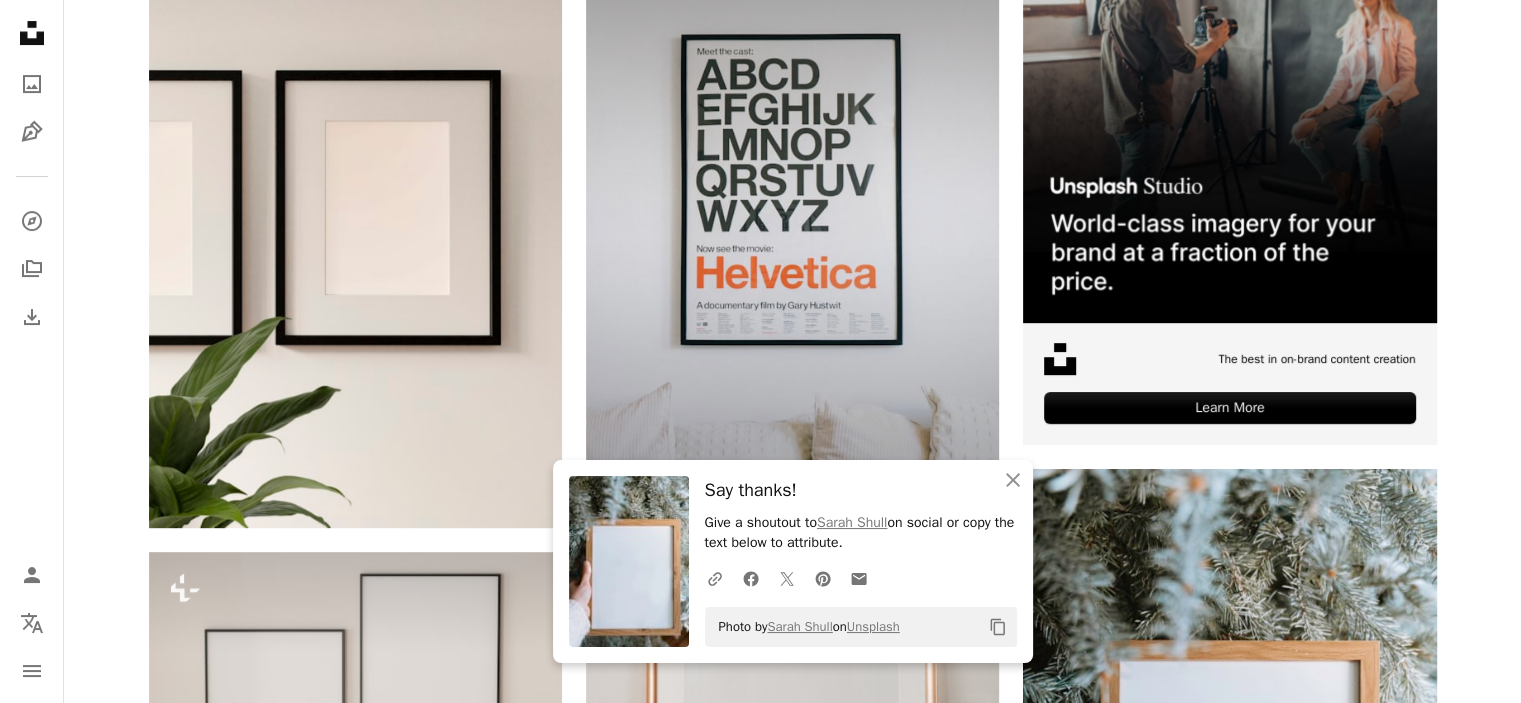 scroll, scrollTop: 857, scrollLeft: 0, axis: vertical 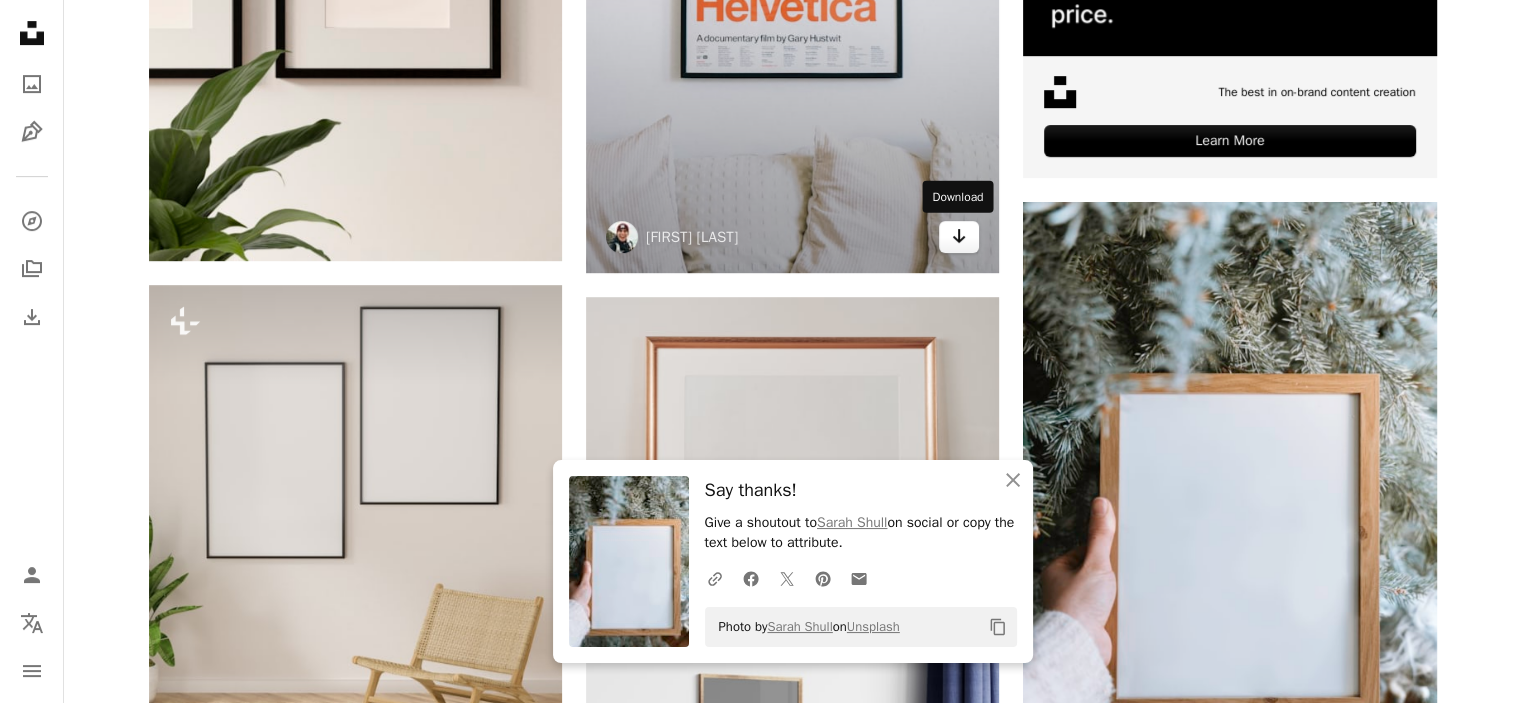click on "Arrow pointing down" 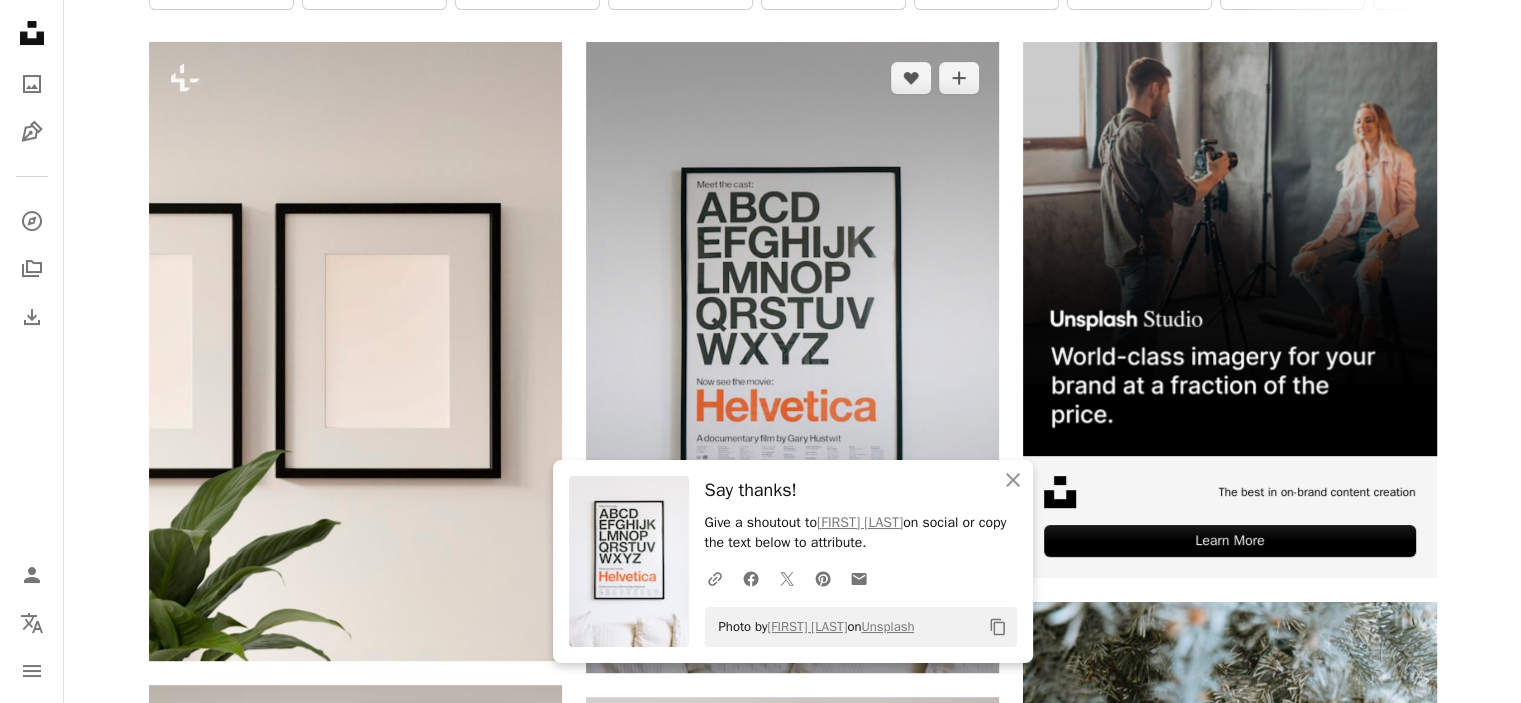 scroll, scrollTop: 724, scrollLeft: 0, axis: vertical 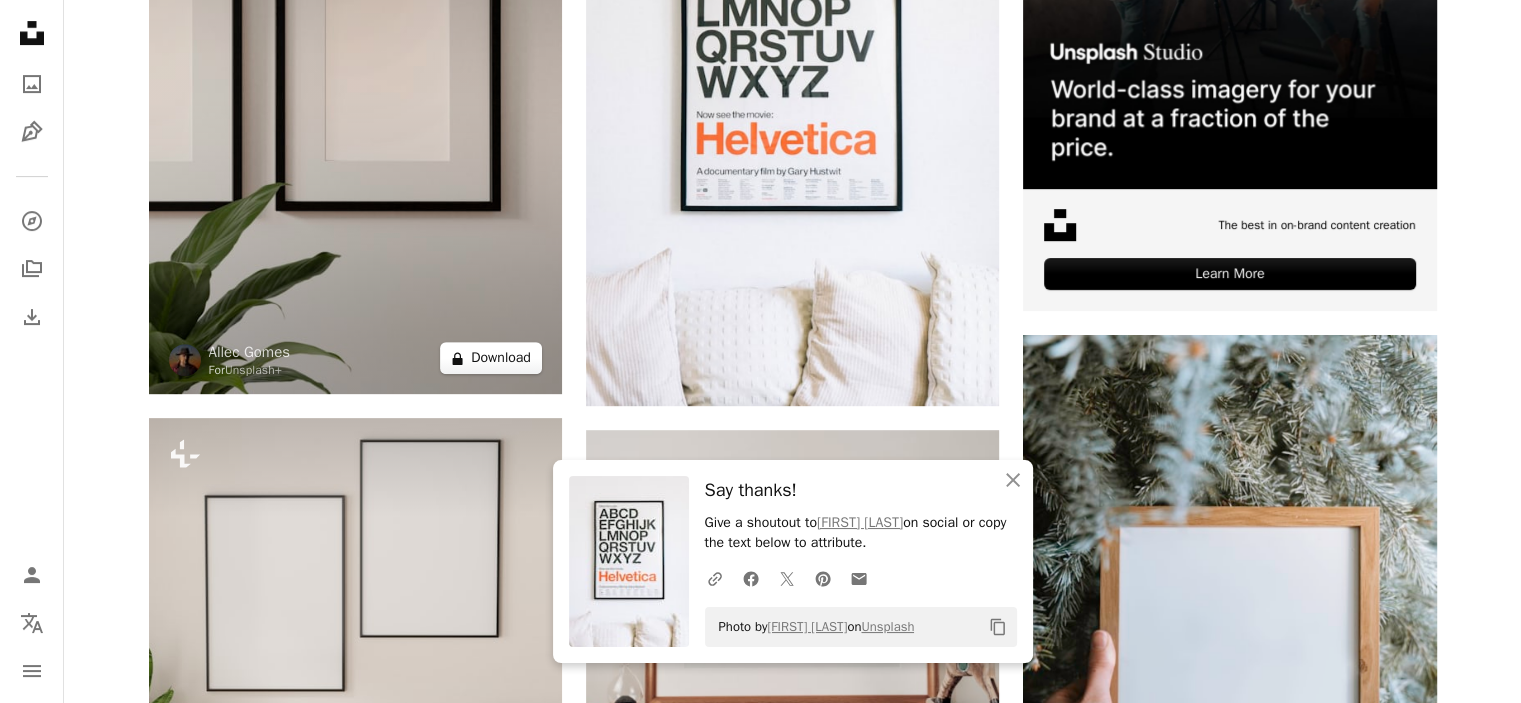 click on "A lock Download" at bounding box center (491, 358) 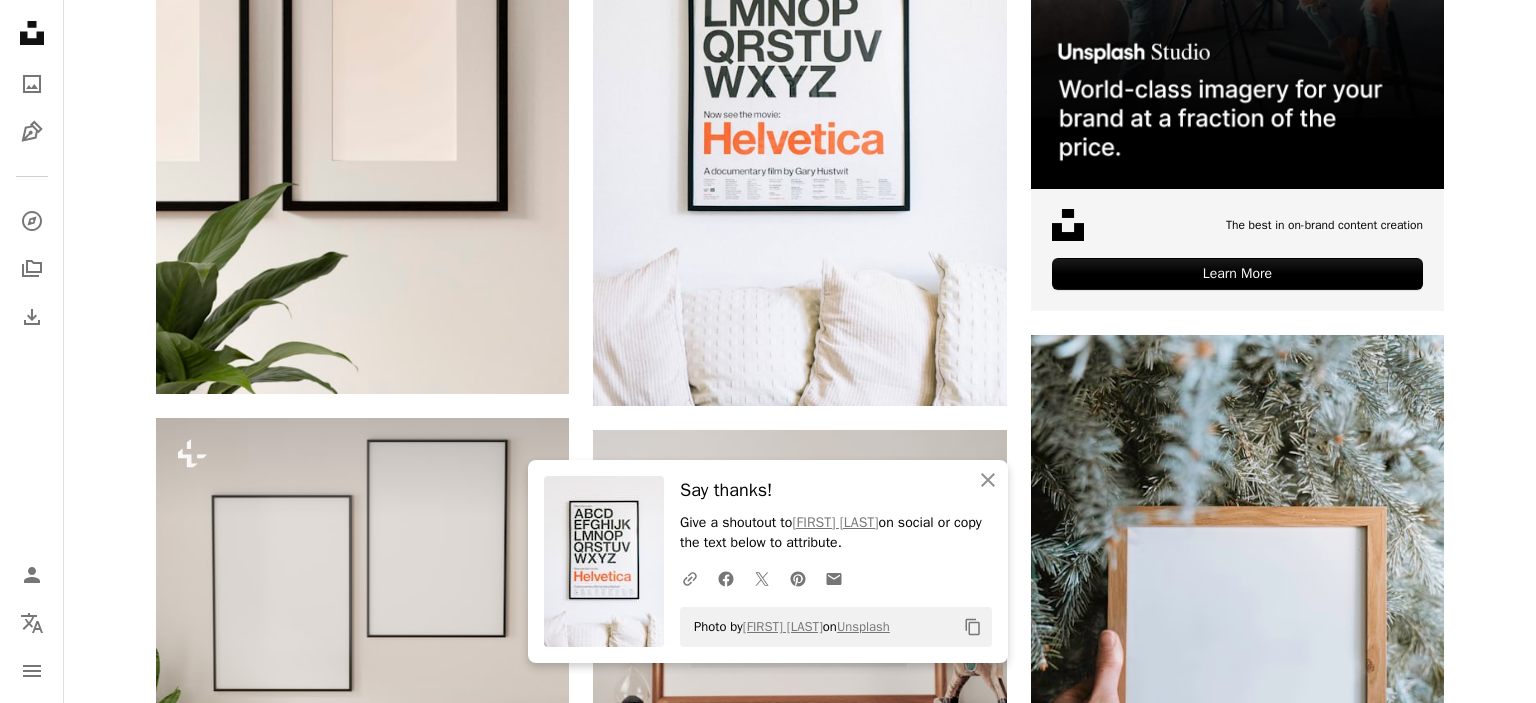 click on "An X shape An X shape Close Say thanks! Give a shoutout to  [FIRST] [LAST]  on social or copy the text below to attribute. A URL sharing icon (chains) Facebook icon X (formerly Twitter) icon Pinterest icon An envelope Photo by  [FIRST] [LAST]  on  Unsplash
Copy content Premium, ready to use images. Get unlimited access. A plus sign Members-only content added monthly A plus sign Unlimited royalty-free downloads A plus sign Illustrations  New A plus sign Enhanced legal protections yearly 66%  off monthly $12   $4 USD per month * Get  Unsplash+ * When paid annually, billed upfront  $48 Taxes where applicable. Renews automatically. Cancel anytime." at bounding box center (768, 5057) 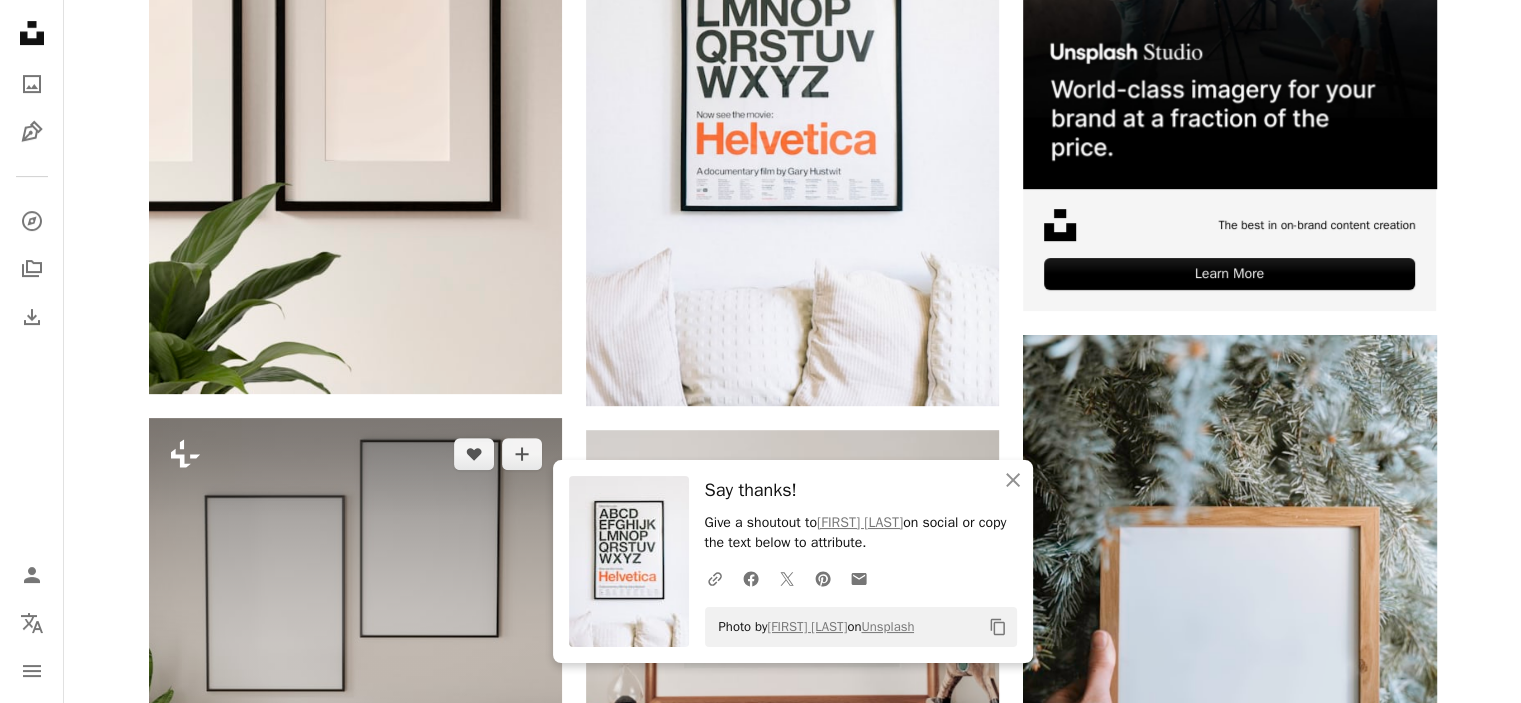 scroll, scrollTop: 324, scrollLeft: 0, axis: vertical 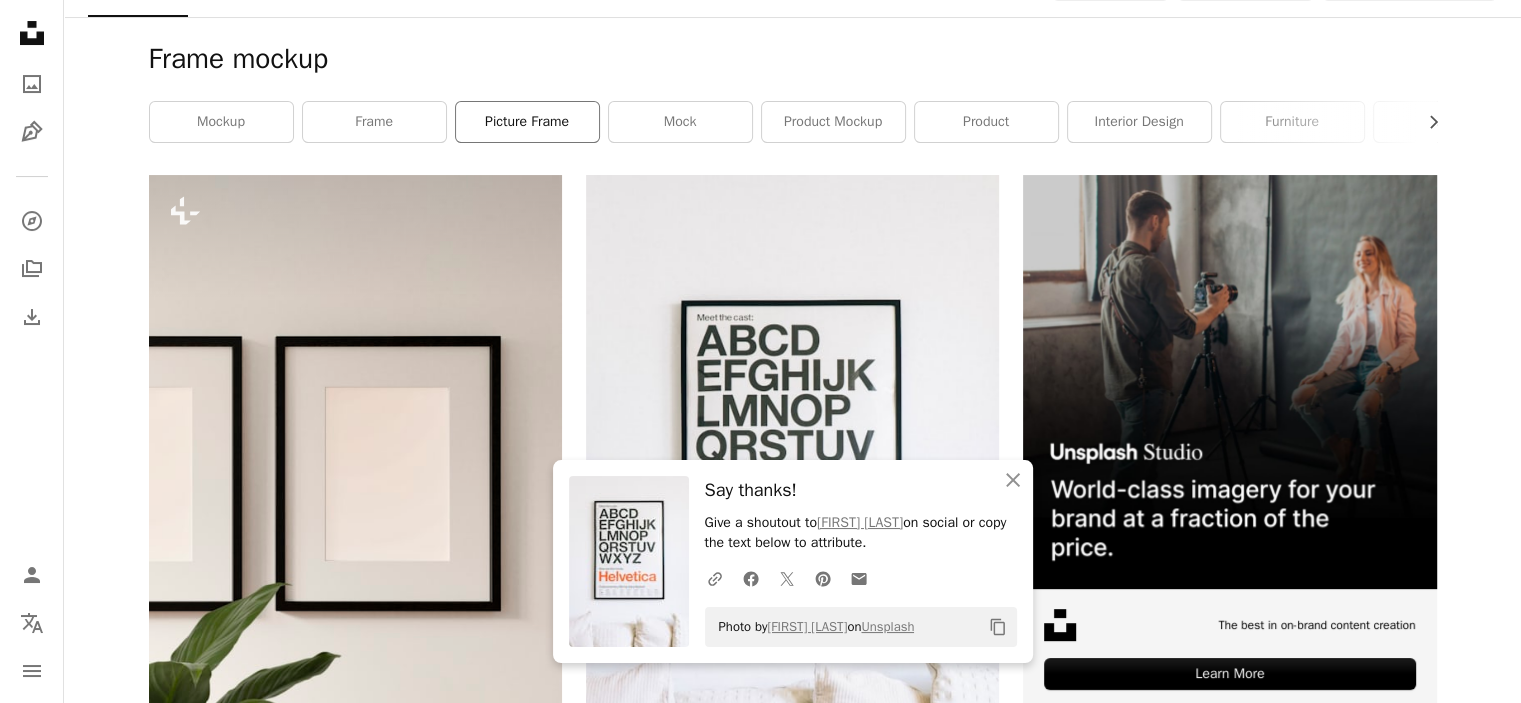 click on "picture frame" at bounding box center (527, 122) 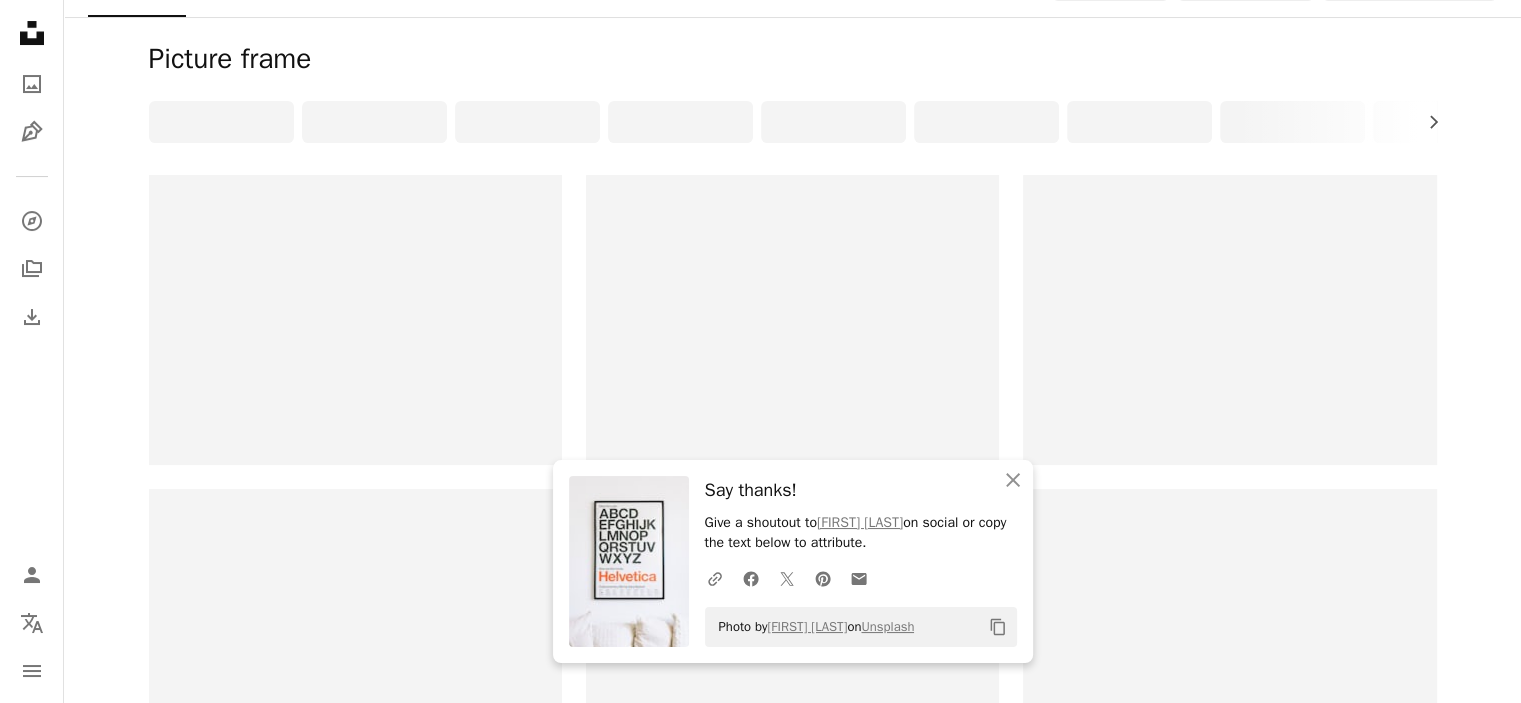 scroll, scrollTop: 0, scrollLeft: 0, axis: both 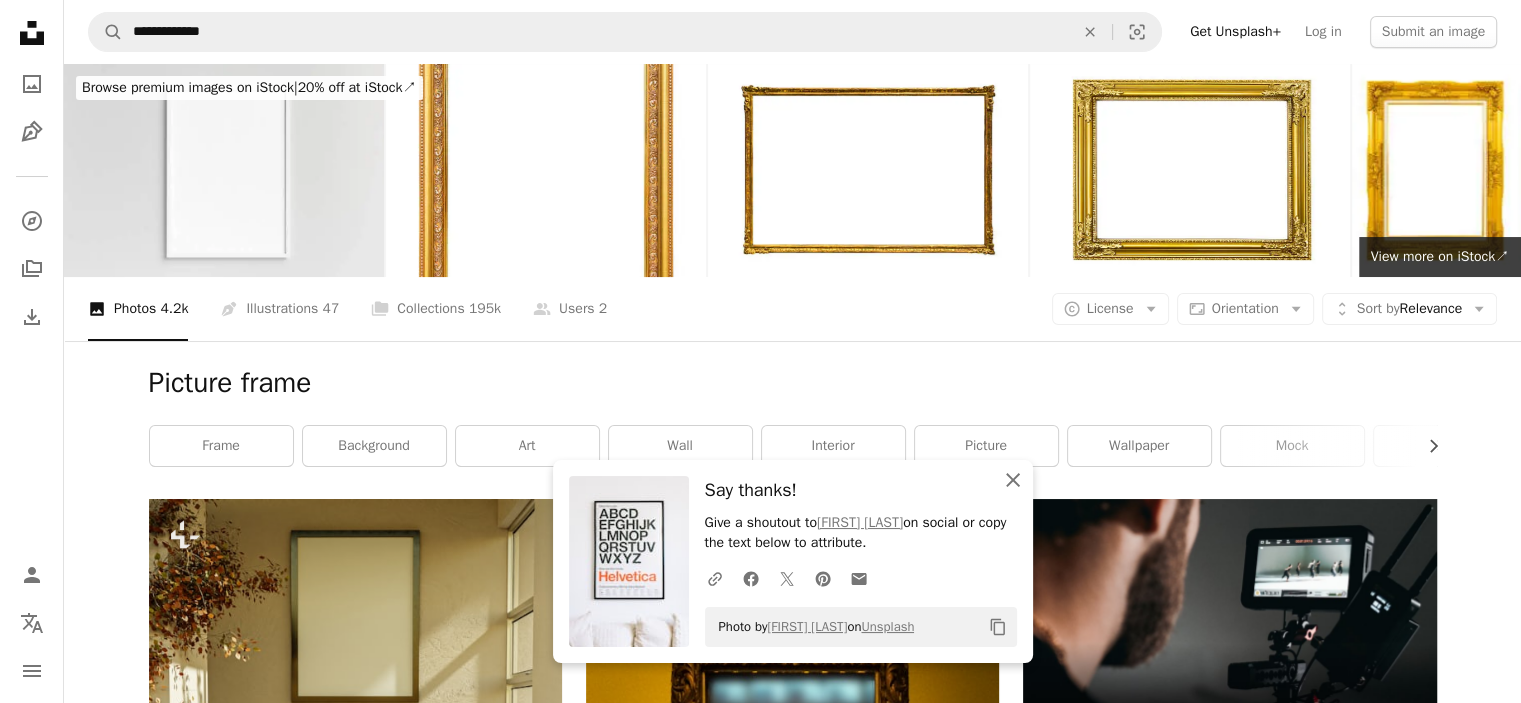 click on "An X shape" 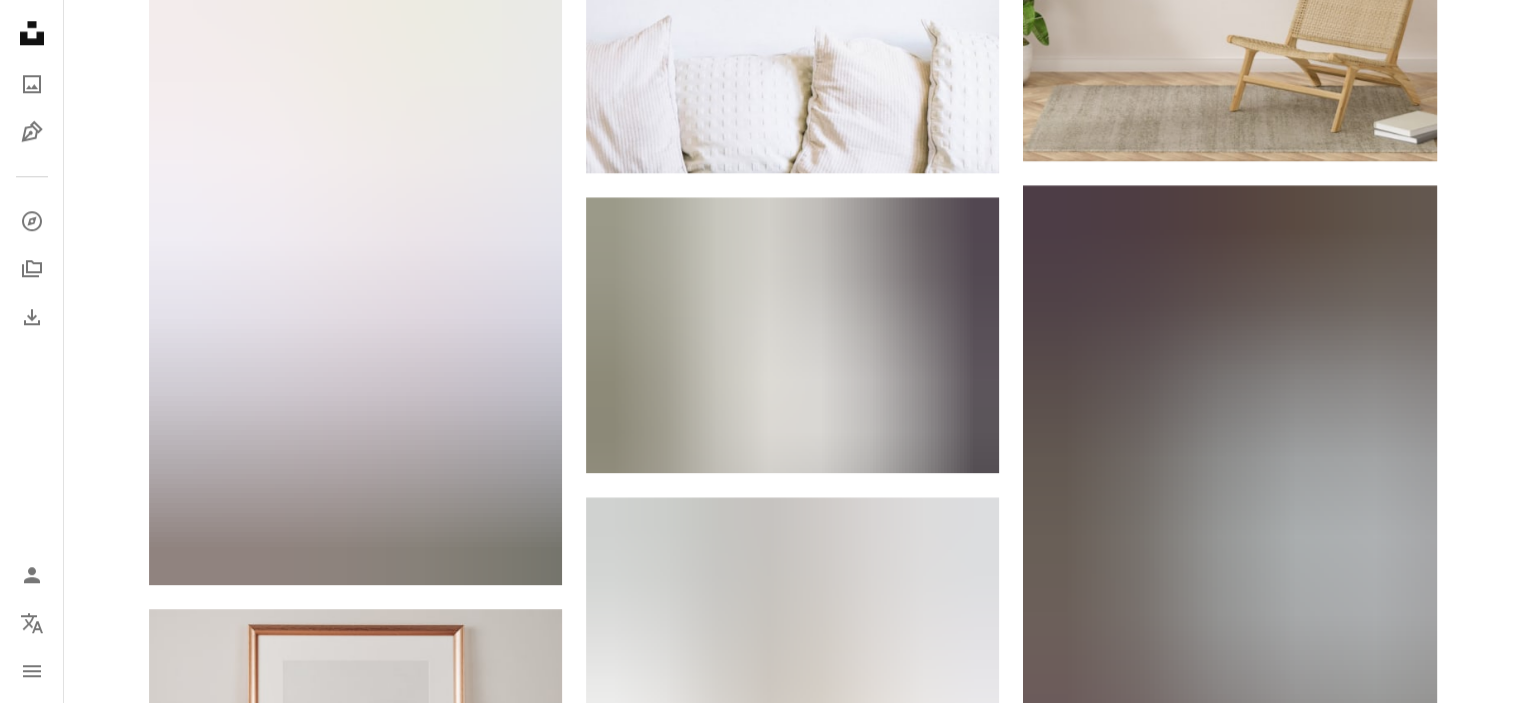 scroll, scrollTop: 2000, scrollLeft: 0, axis: vertical 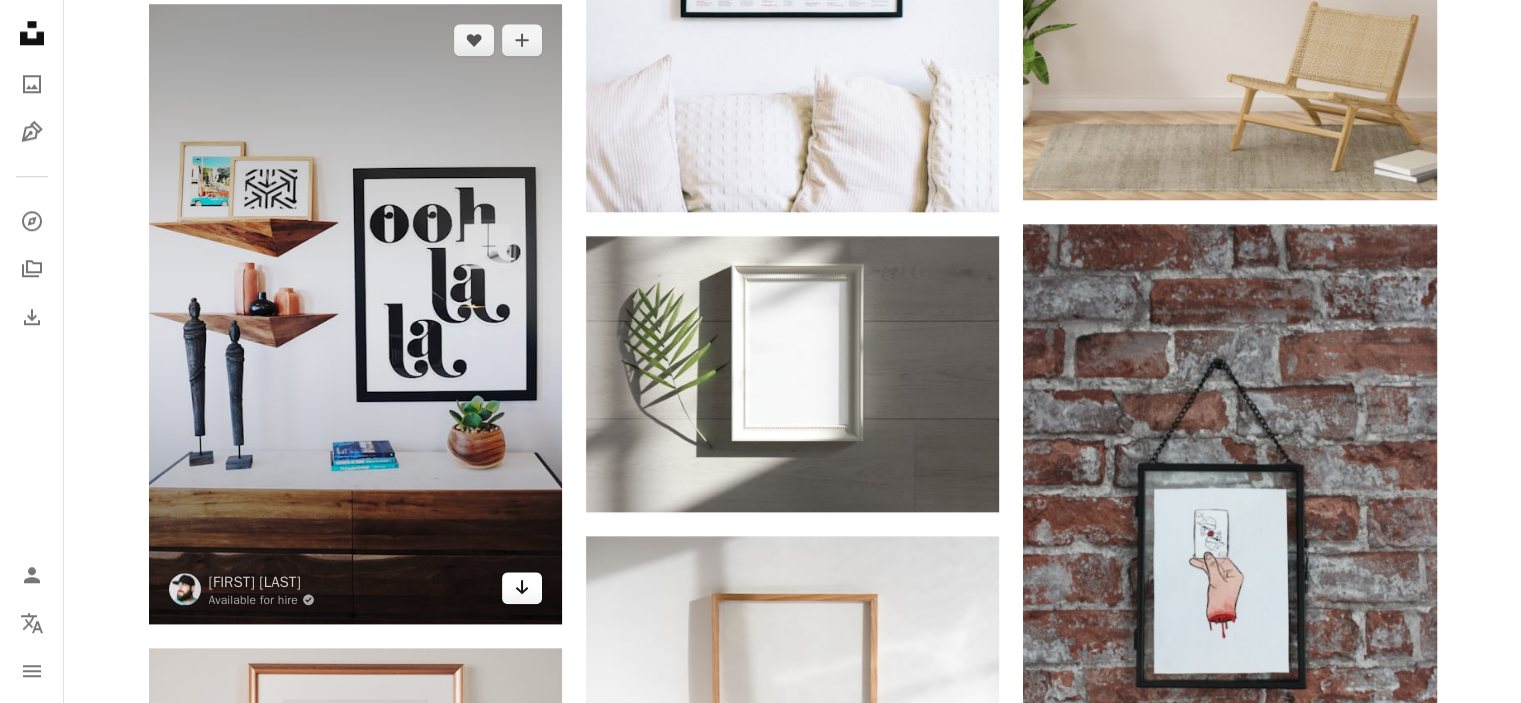 click 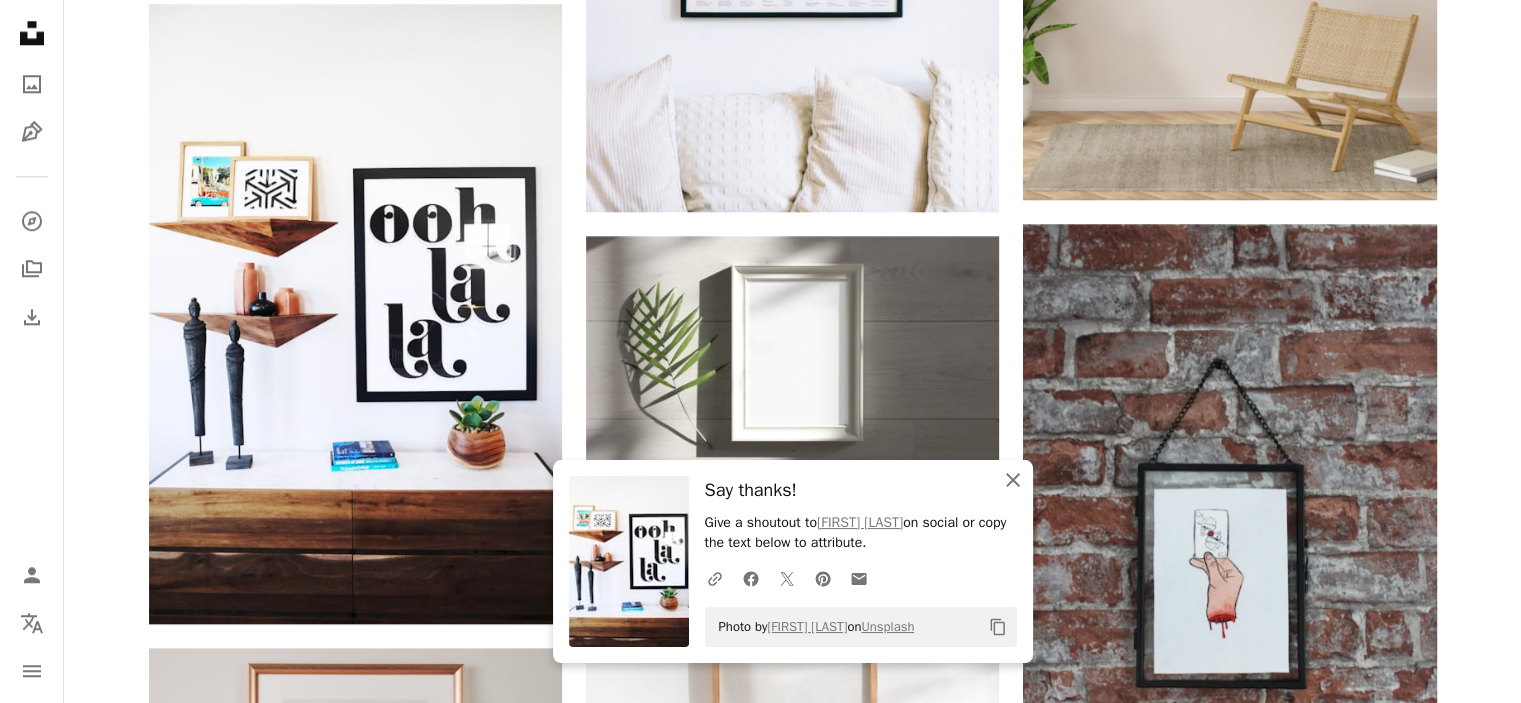 click 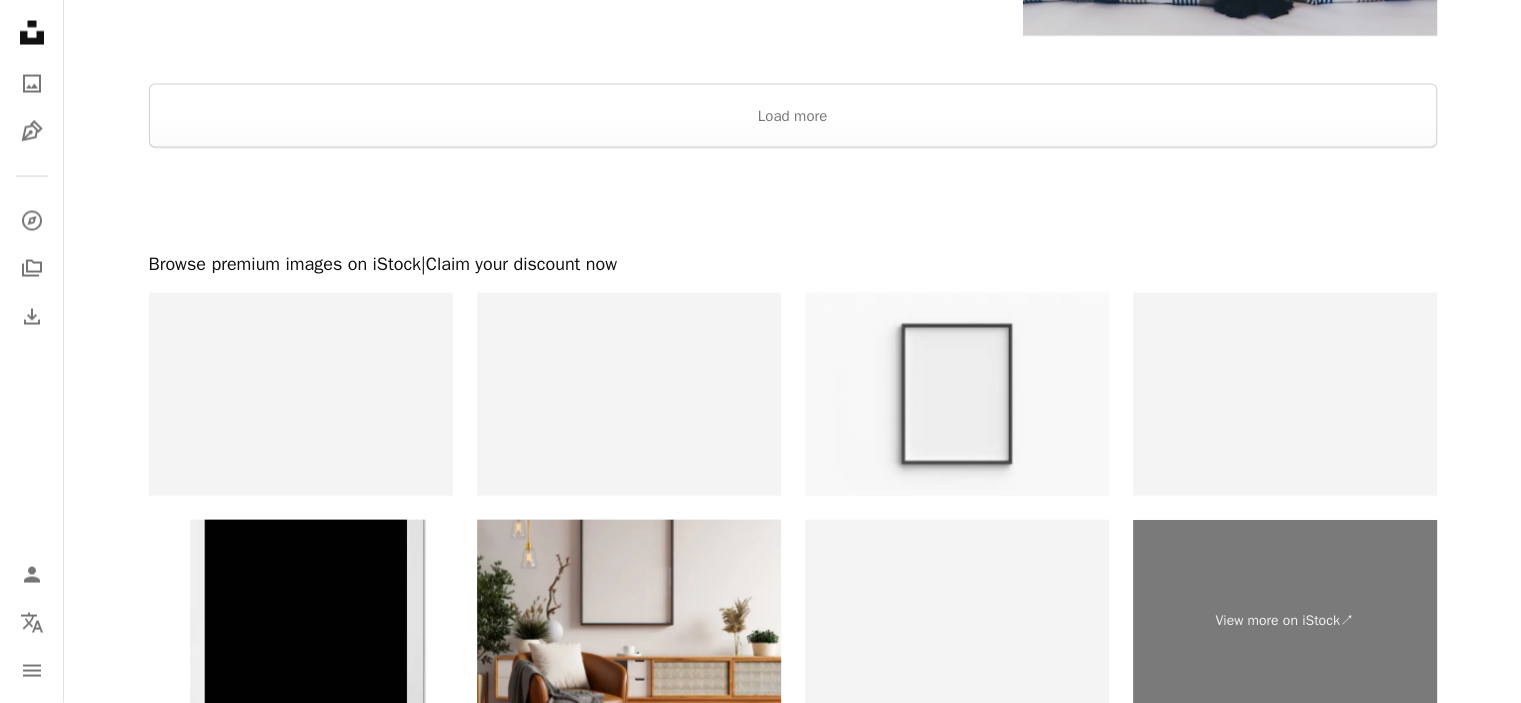 scroll, scrollTop: 4344, scrollLeft: 0, axis: vertical 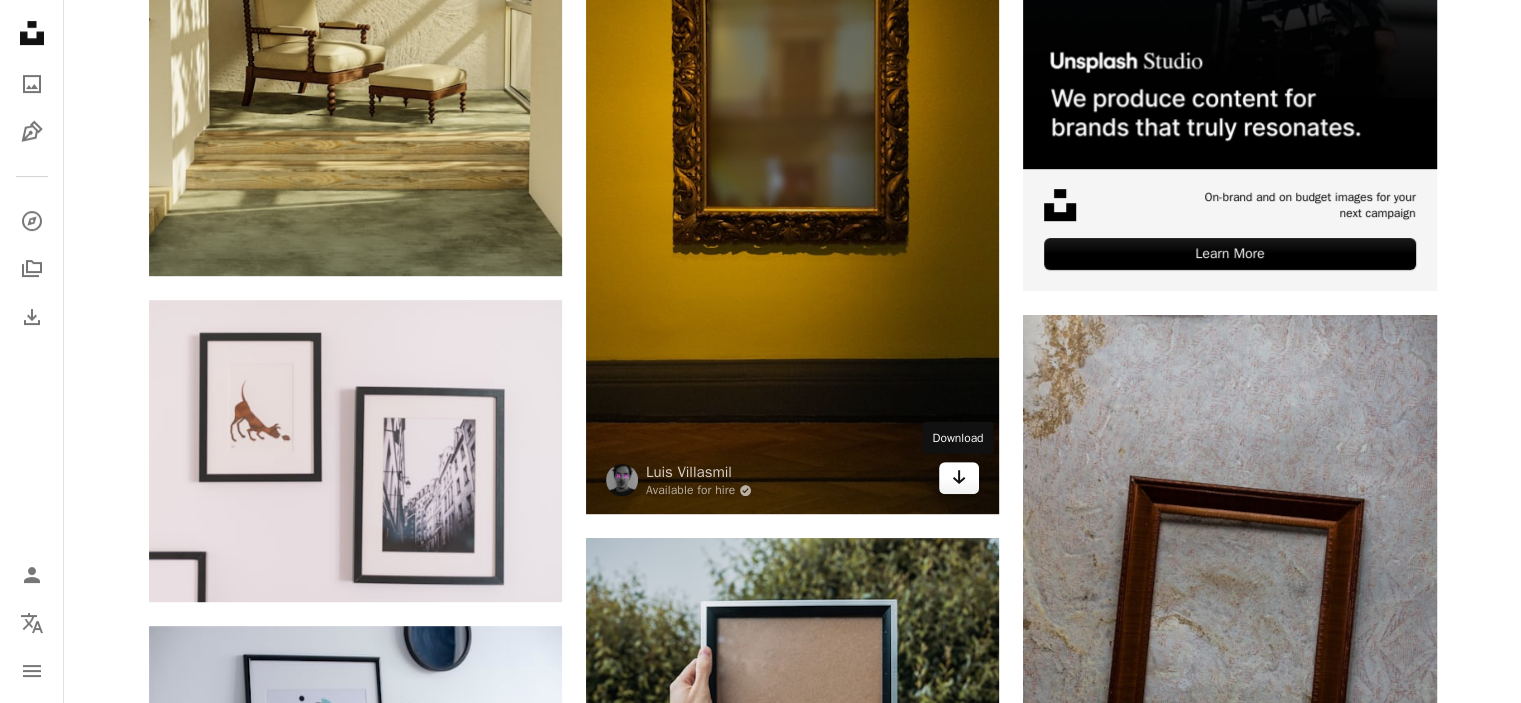 click on "Arrow pointing down" 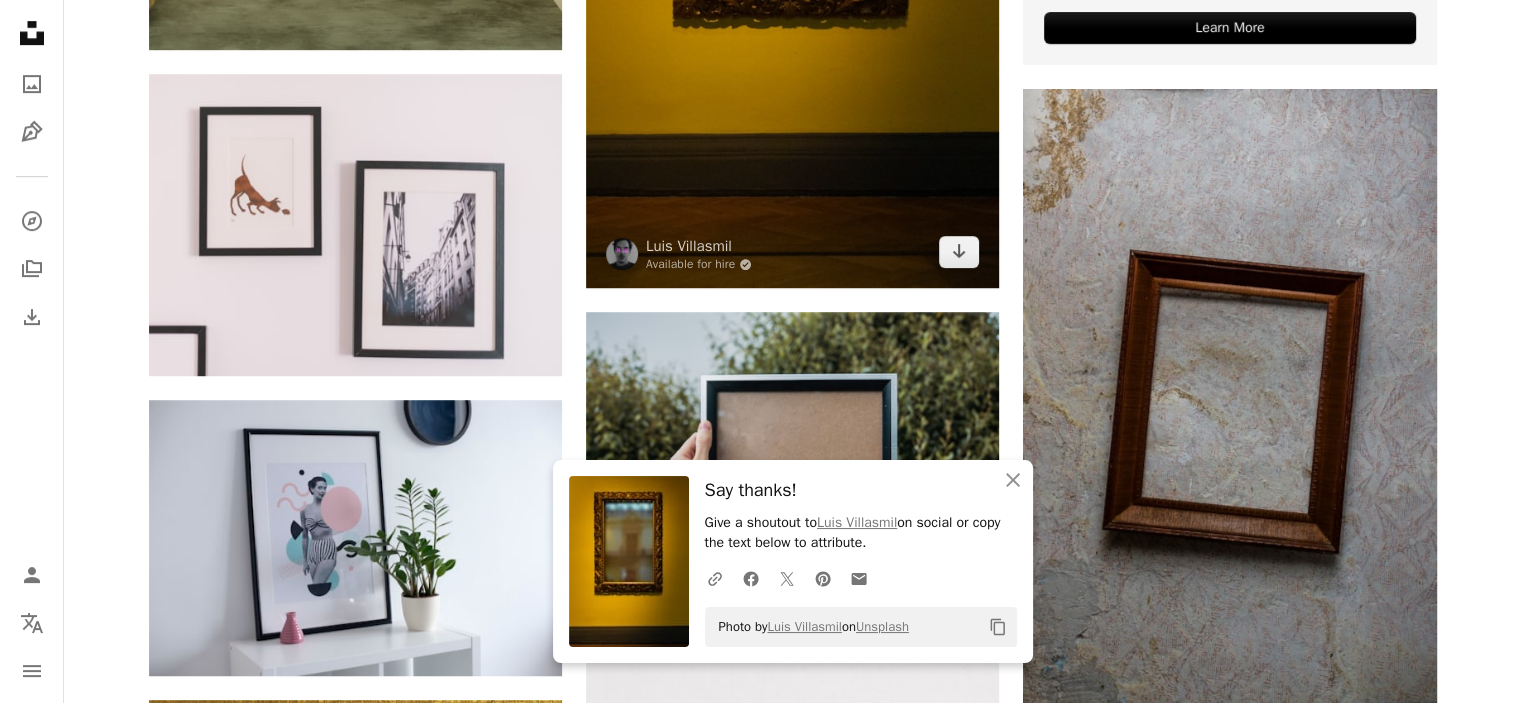 scroll, scrollTop: 1011, scrollLeft: 0, axis: vertical 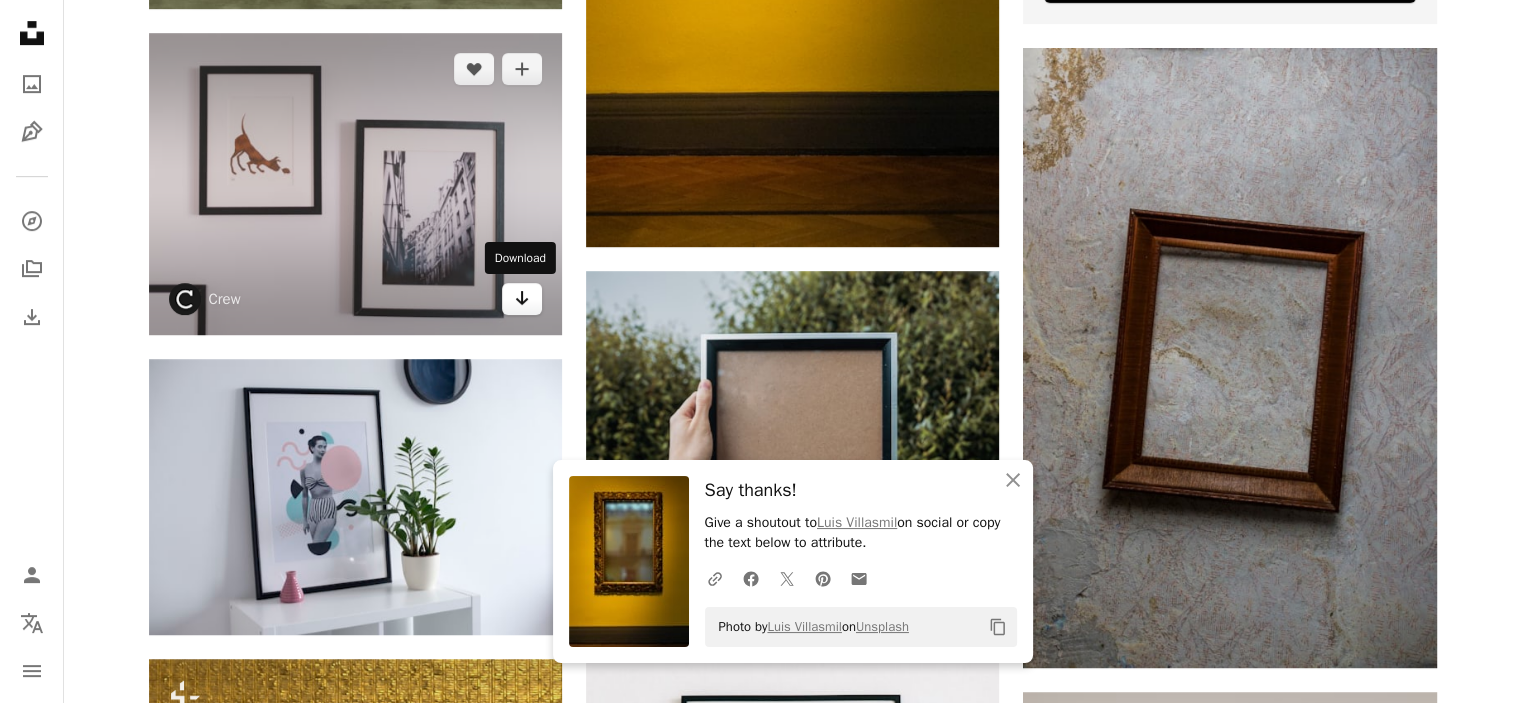 click on "Arrow pointing down" at bounding box center [522, 299] 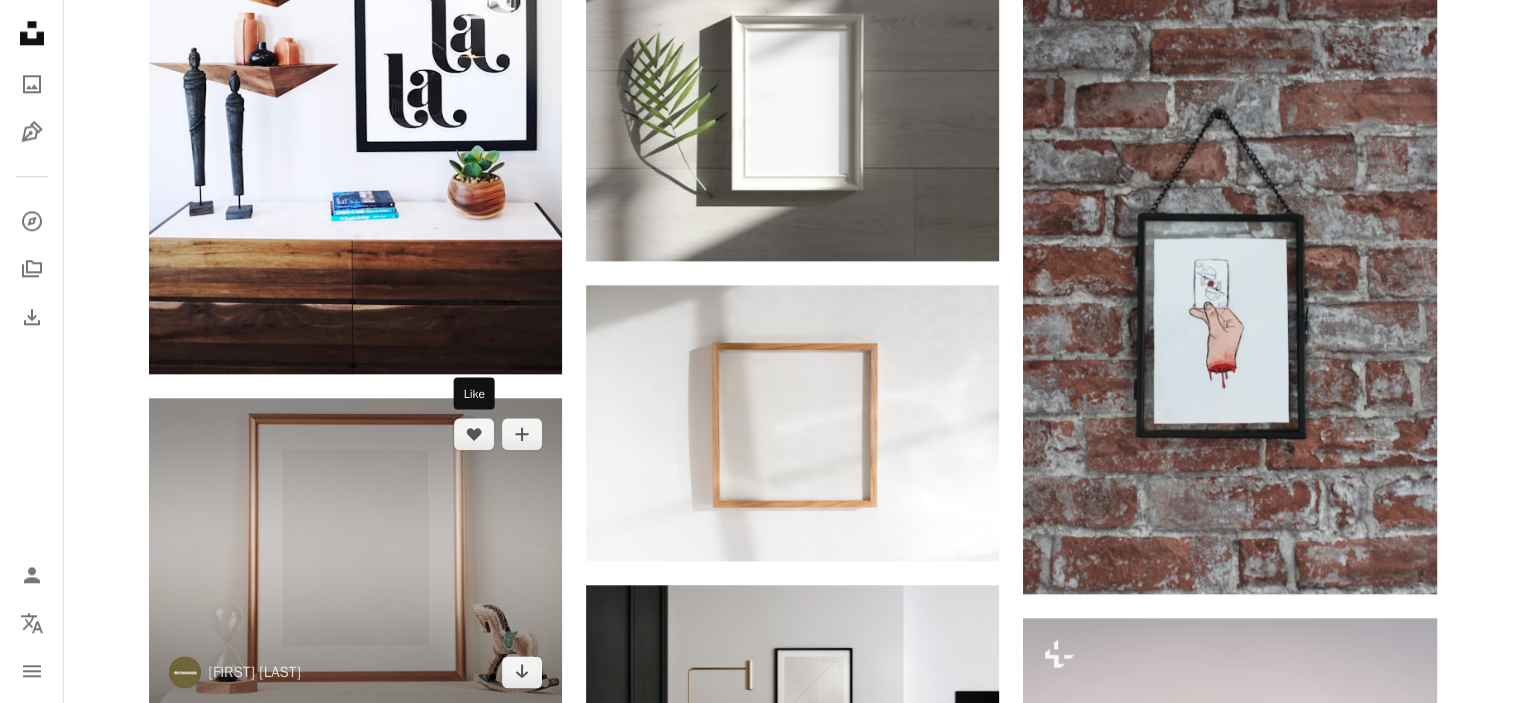 scroll, scrollTop: 2211, scrollLeft: 0, axis: vertical 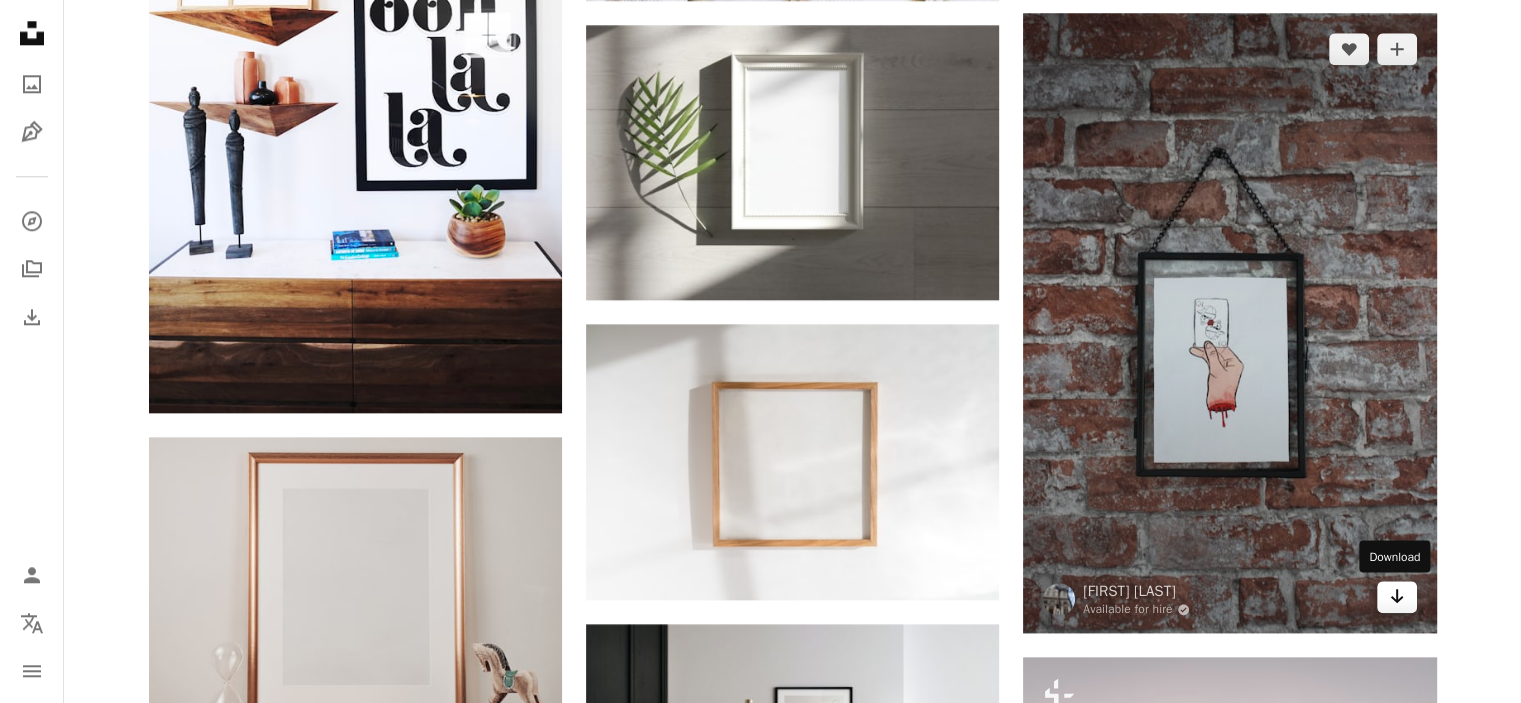 click 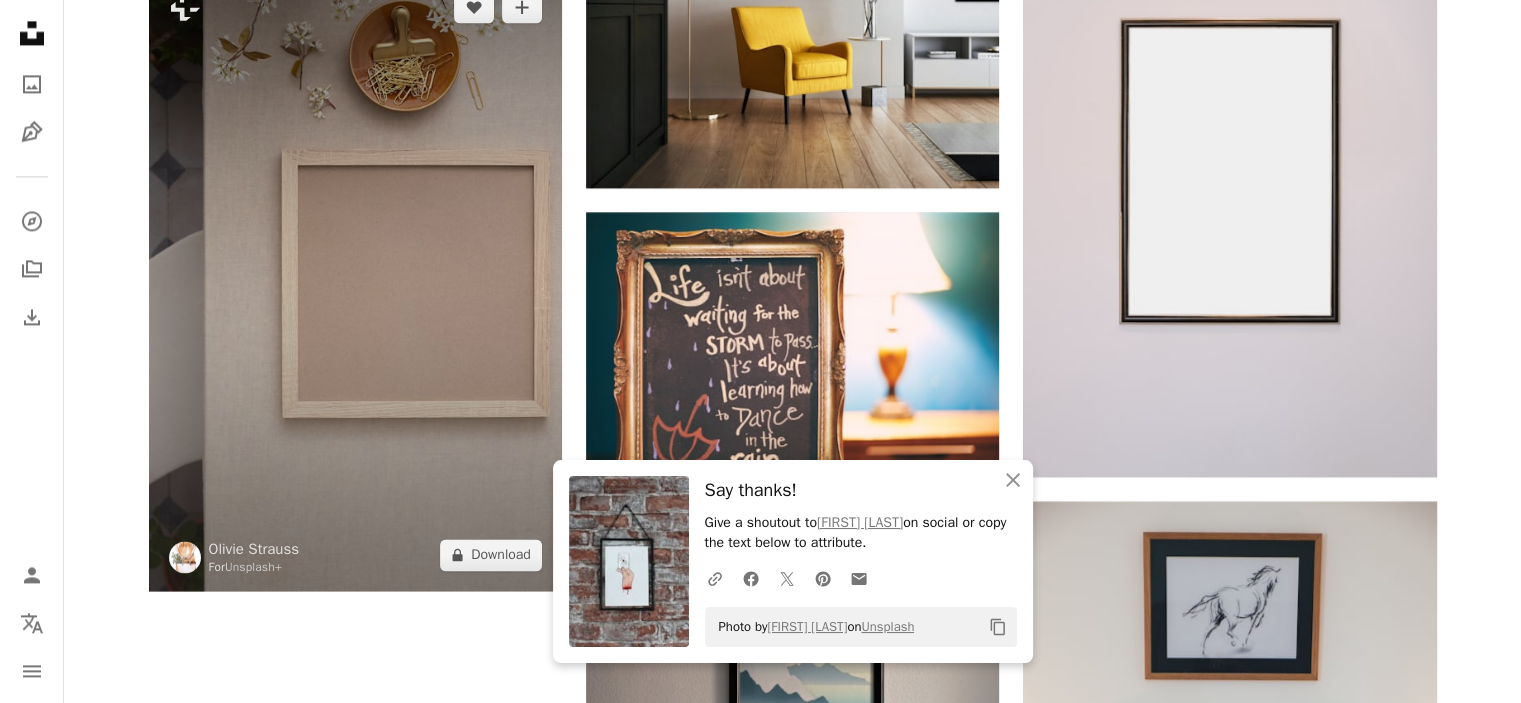 scroll, scrollTop: 3278, scrollLeft: 0, axis: vertical 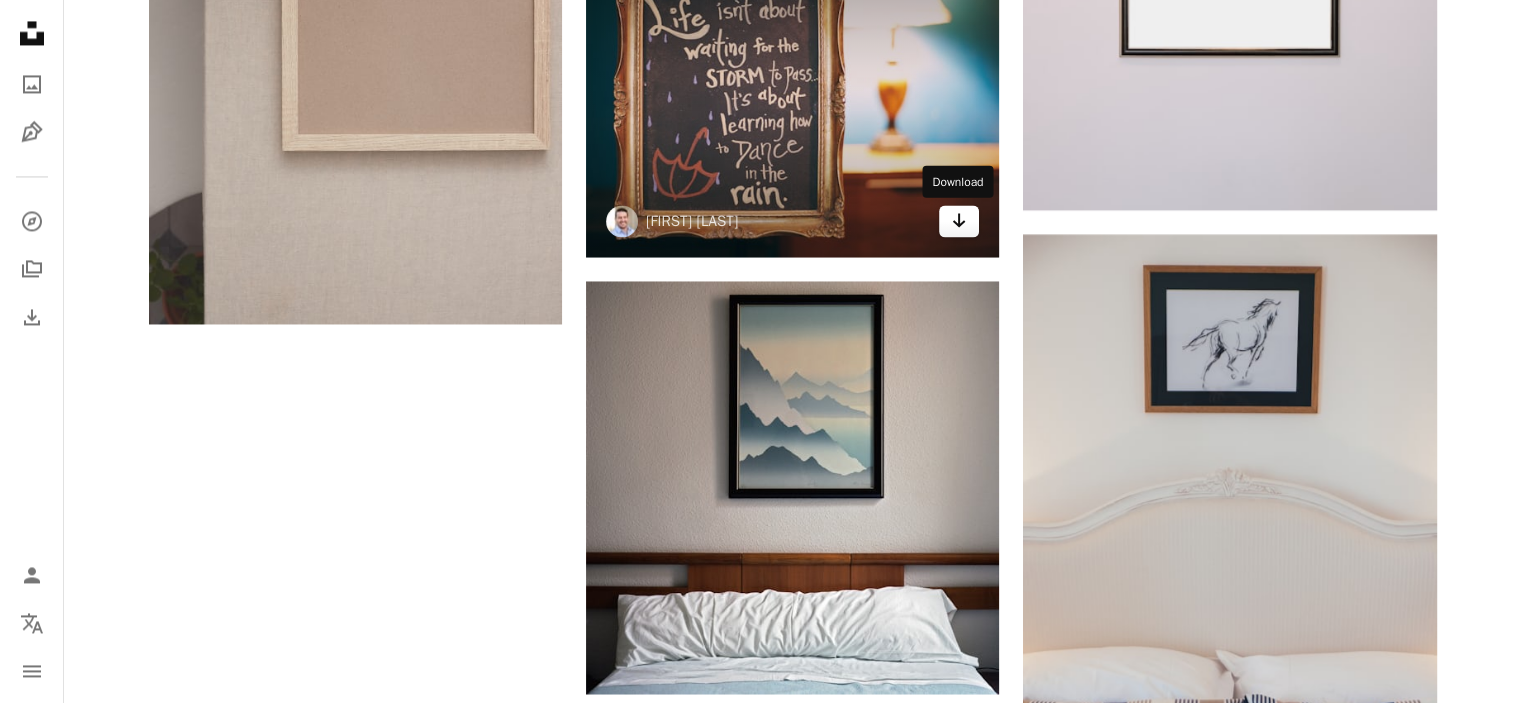 click 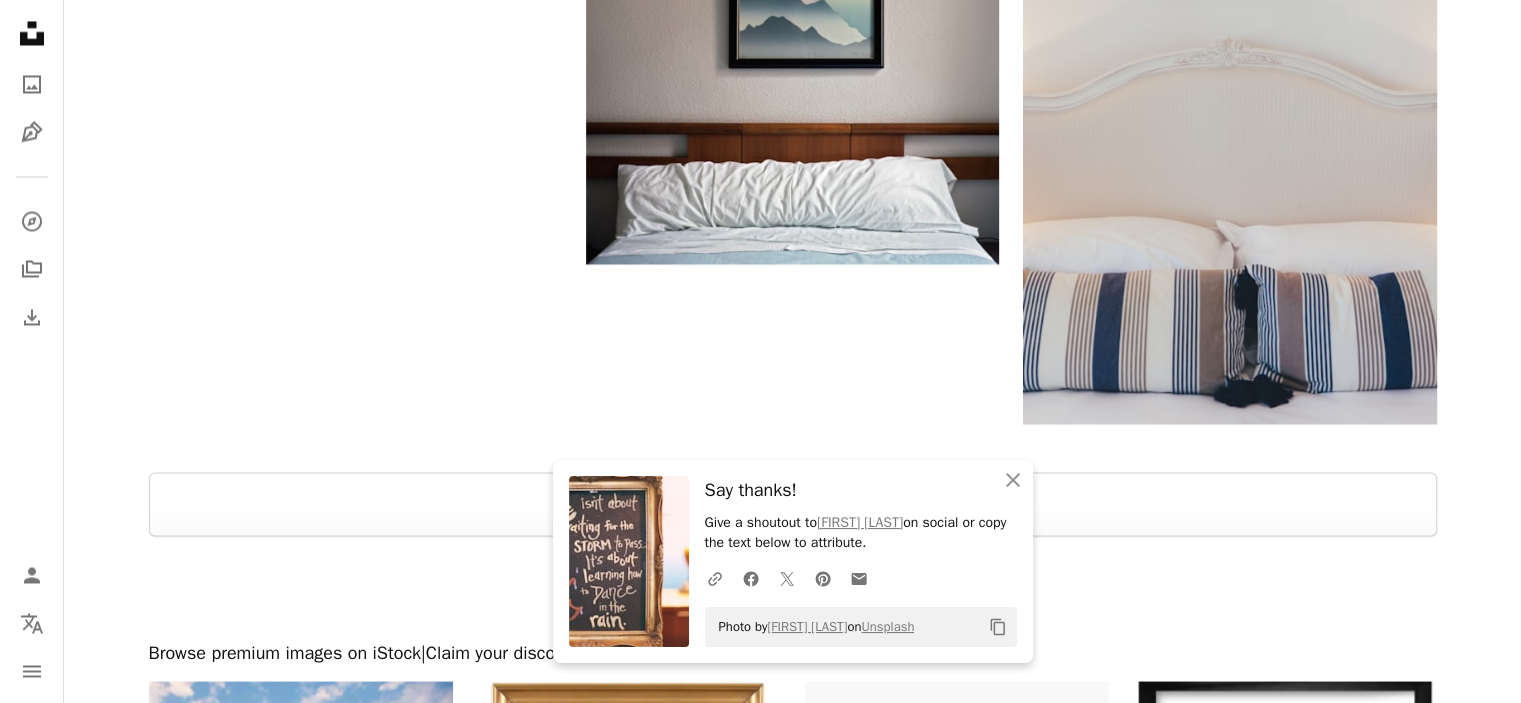 scroll, scrollTop: 3811, scrollLeft: 0, axis: vertical 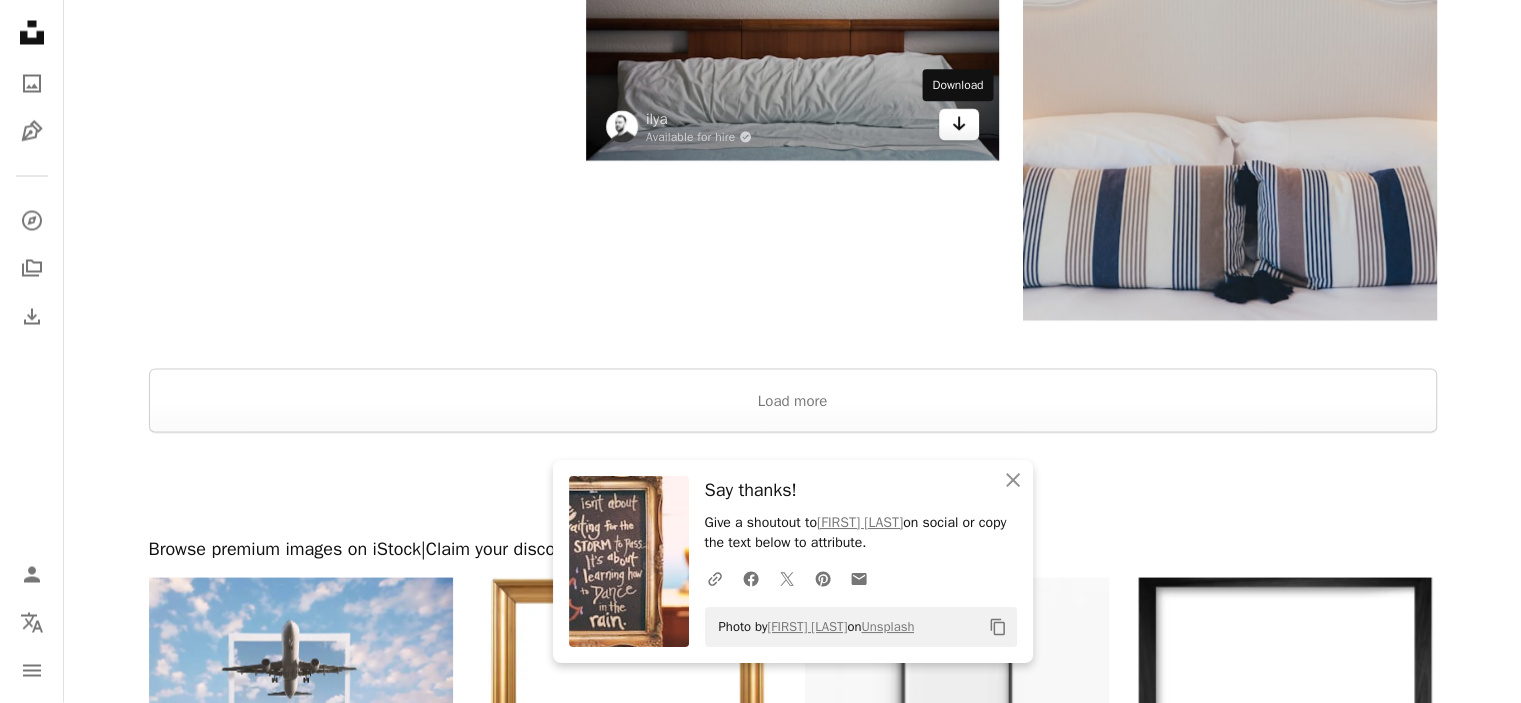click on "Arrow pointing down" 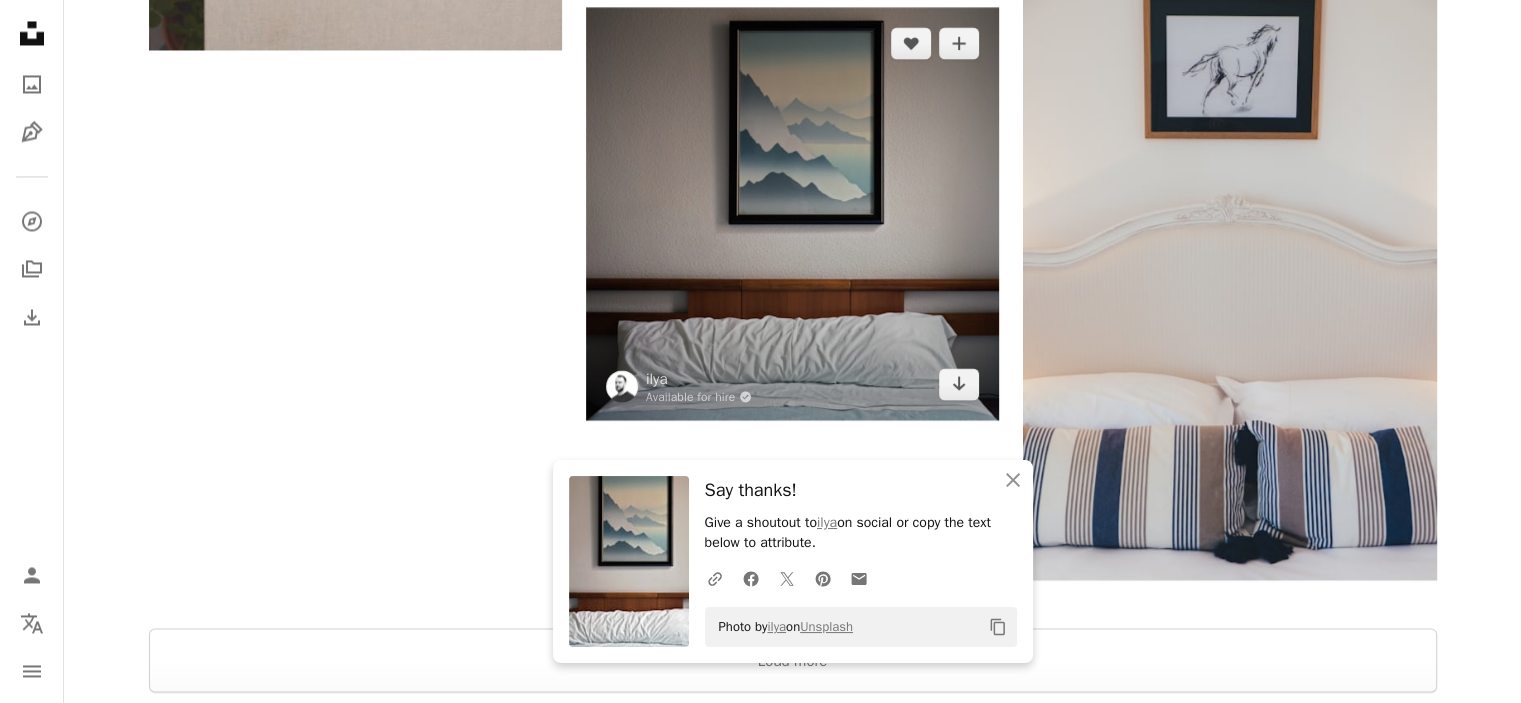 scroll, scrollTop: 3544, scrollLeft: 0, axis: vertical 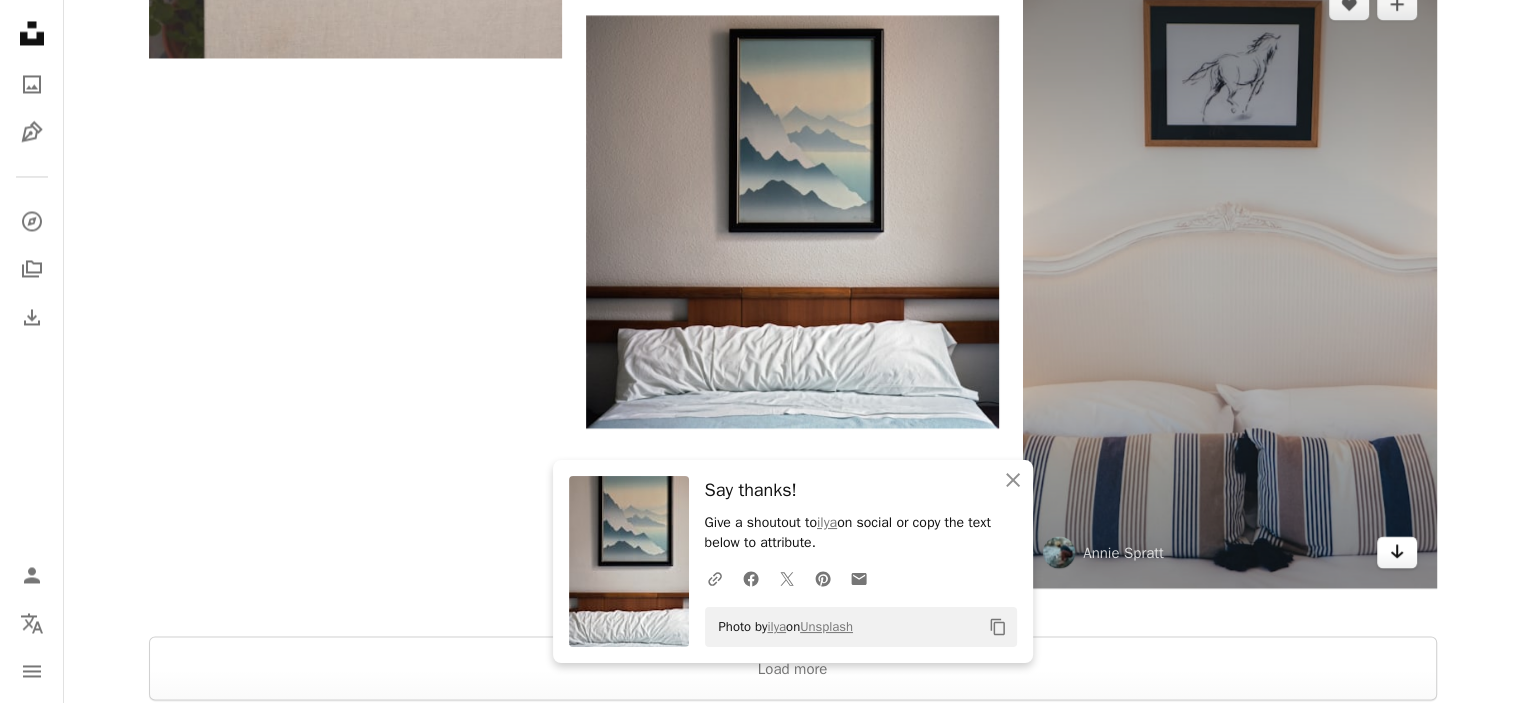 click on "Arrow pointing down" 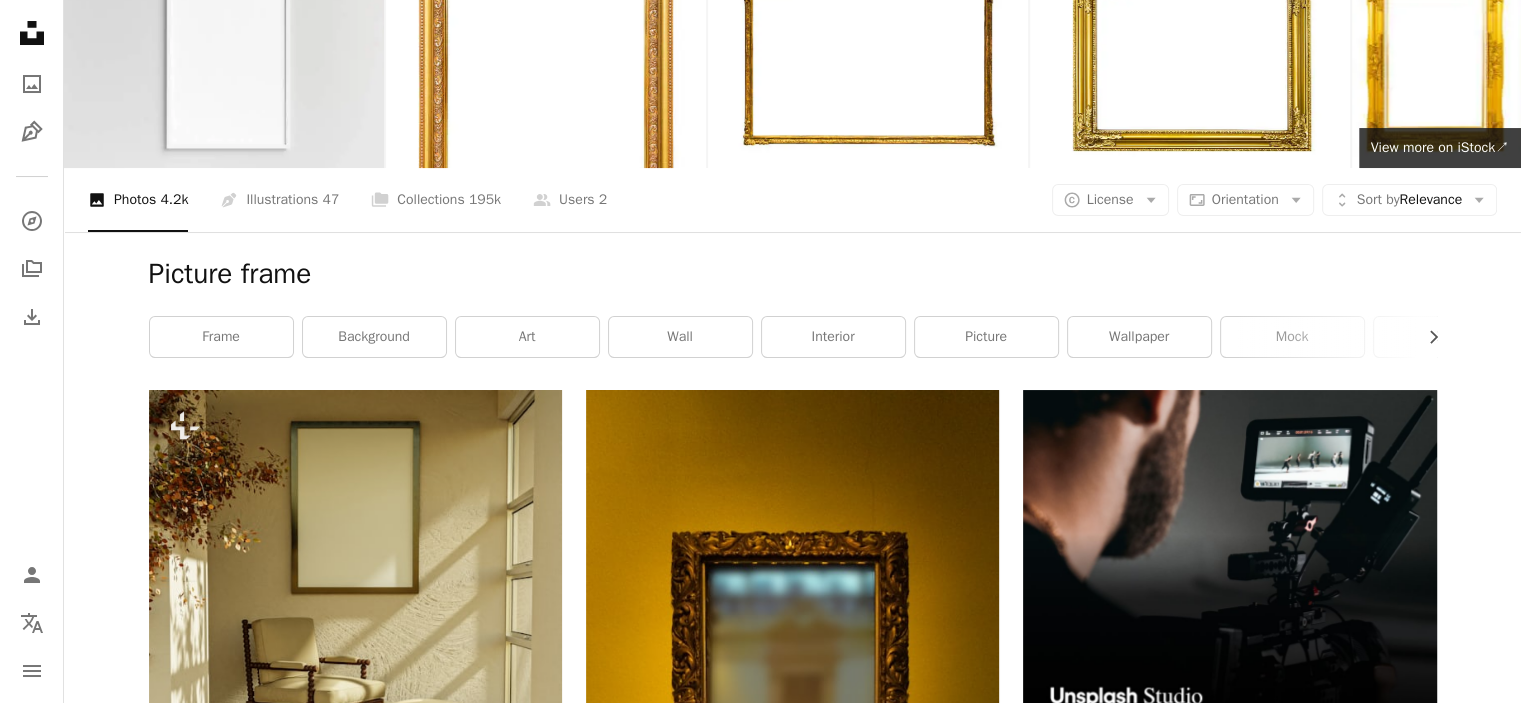 scroll, scrollTop: 0, scrollLeft: 0, axis: both 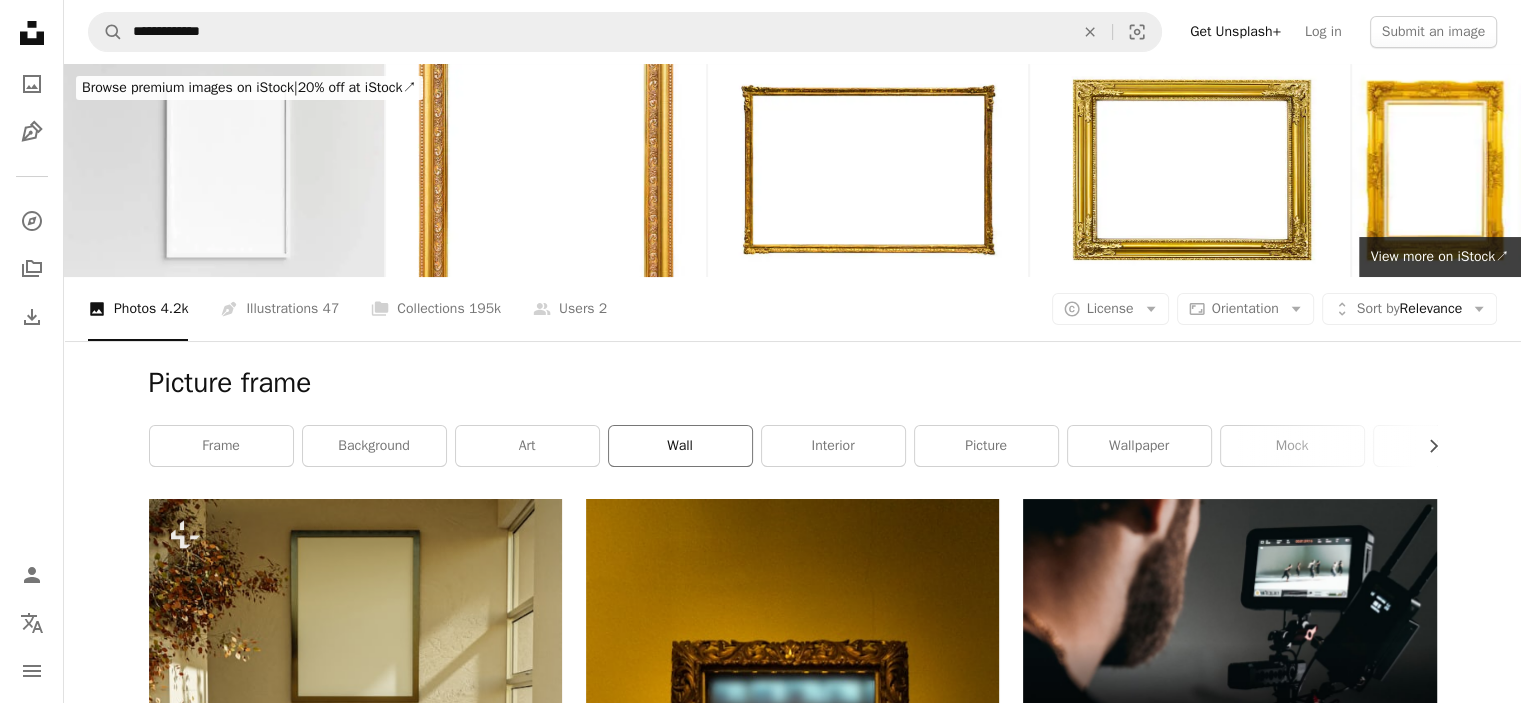 click on "wall" at bounding box center [680, 446] 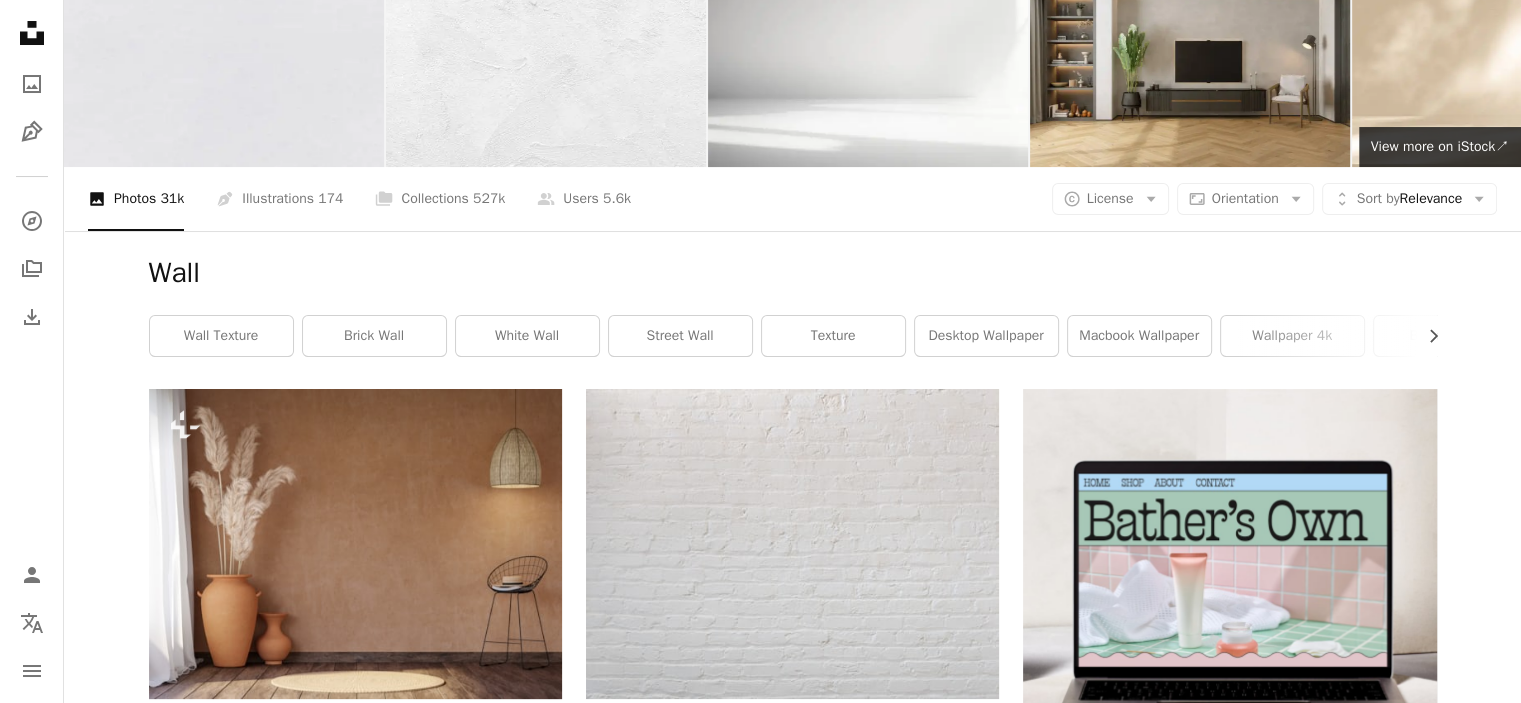scroll, scrollTop: 0, scrollLeft: 0, axis: both 